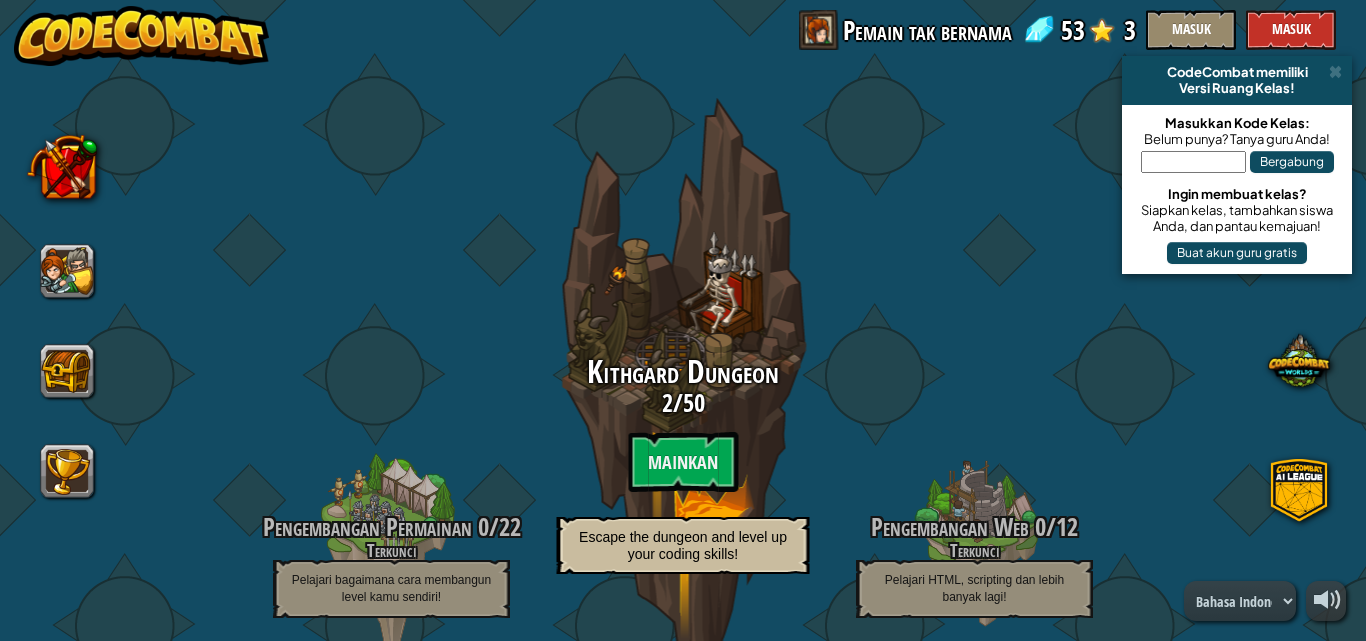 select on "id" 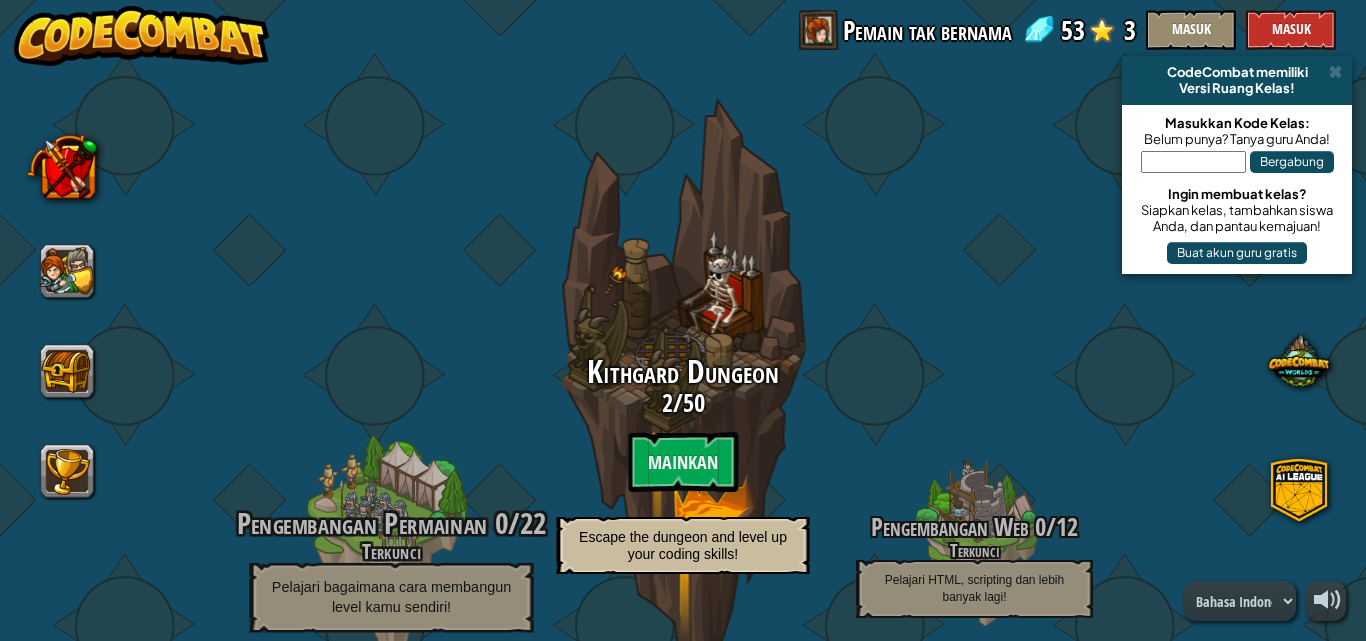 scroll, scrollTop: 0, scrollLeft: 0, axis: both 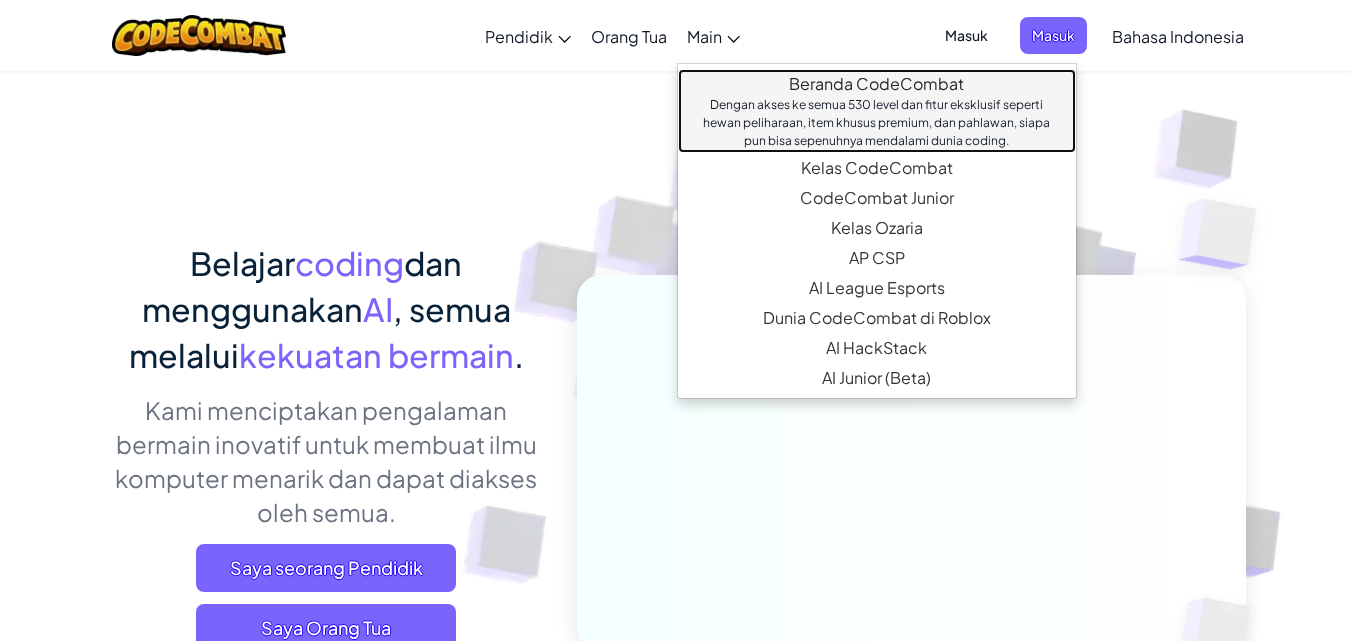 click on "Home CodeCombat With access to all 530 levels and exclusive features like pets, premium special items, and heroes, anyone can fully immerse themselves in the world of coding." at bounding box center [877, 111] 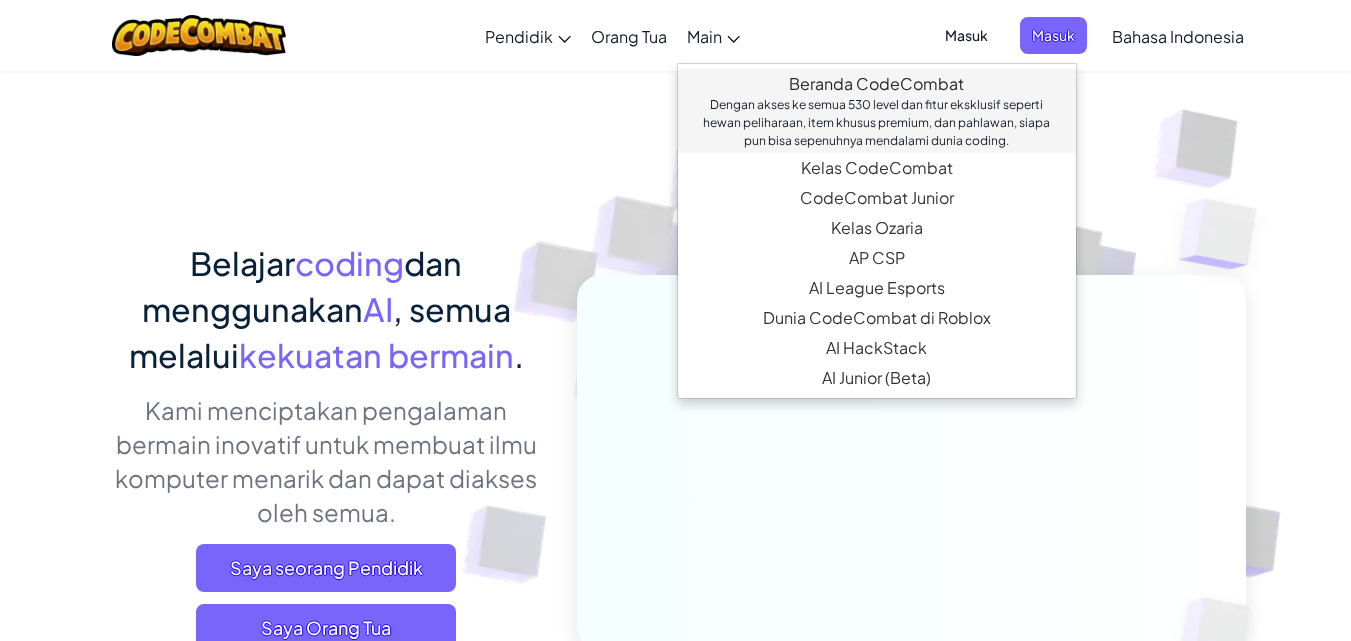 select on "id" 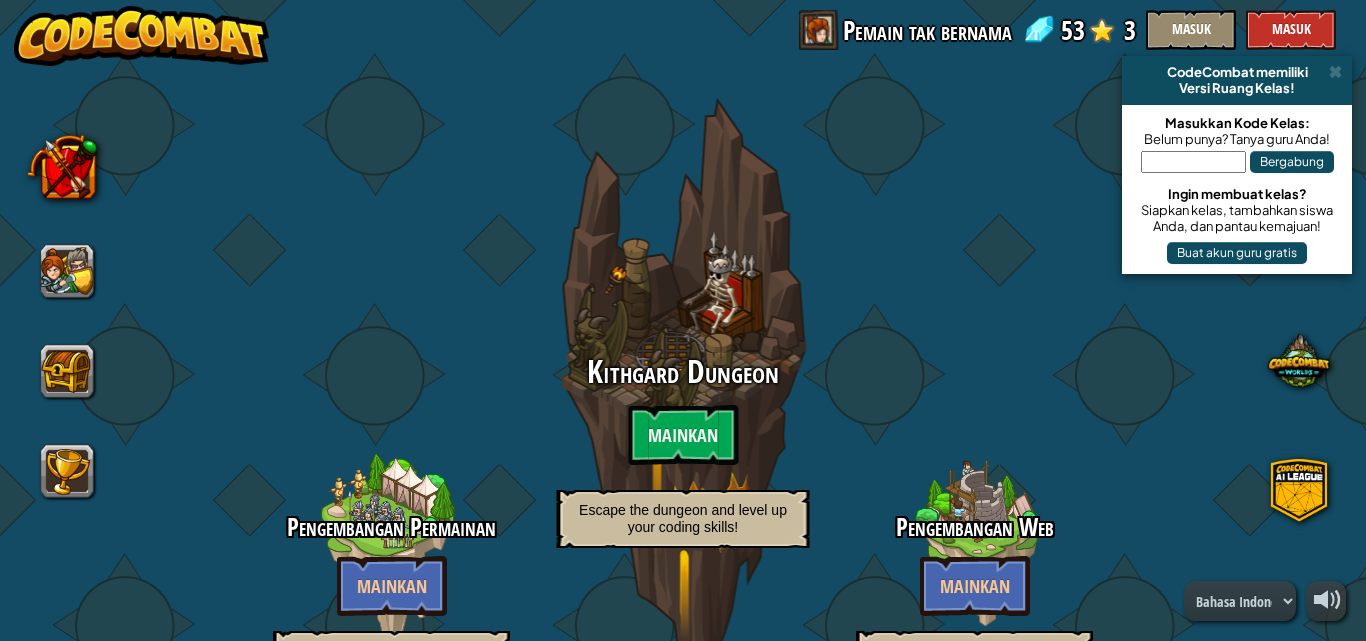 select on "id" 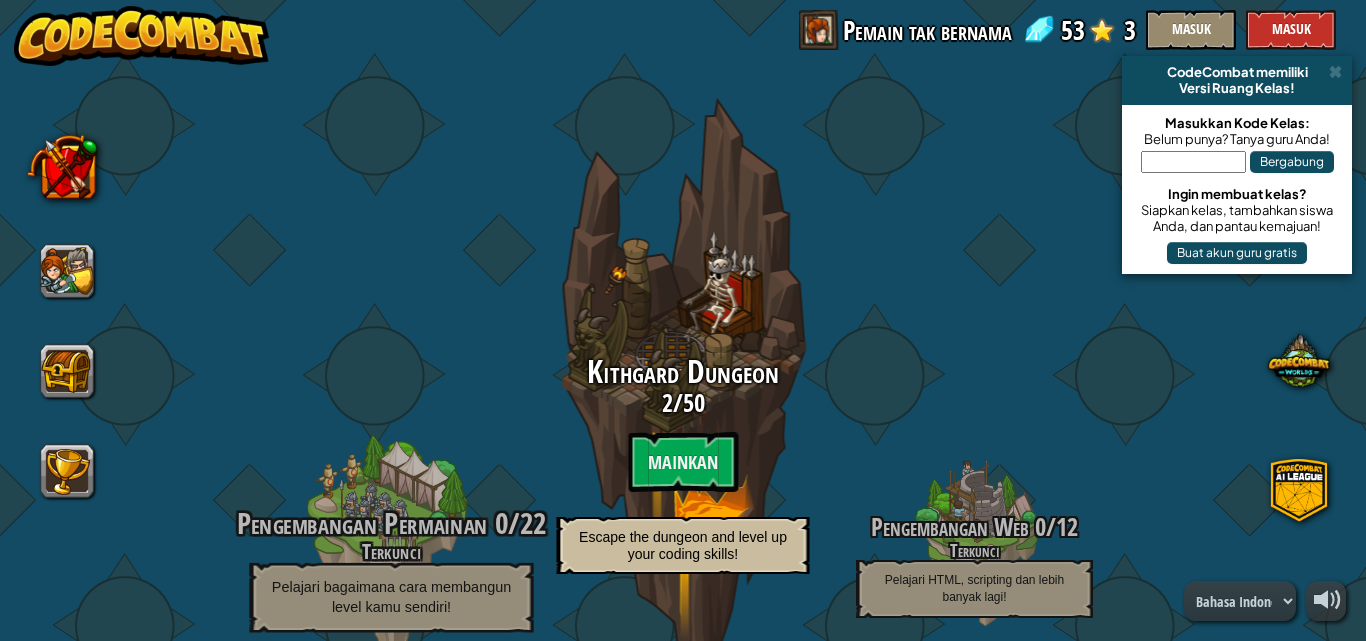 click on "Pengembangan Permainan" at bounding box center [362, 523] 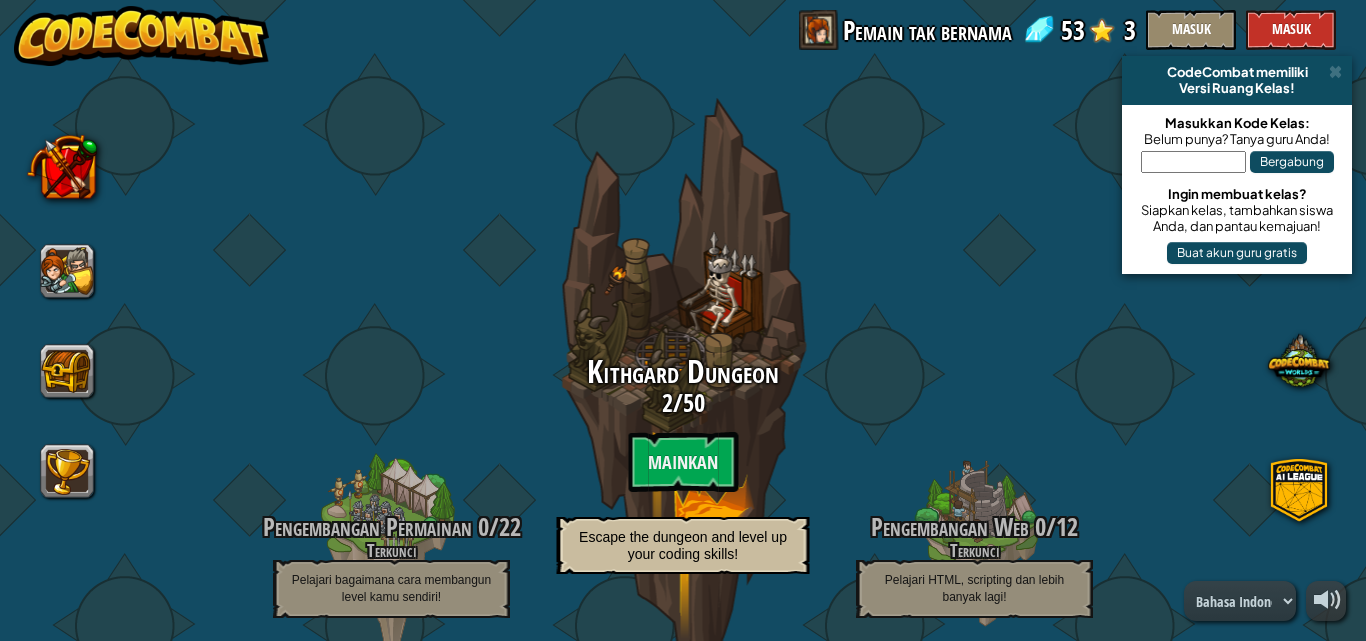 click at bounding box center [67, 321] 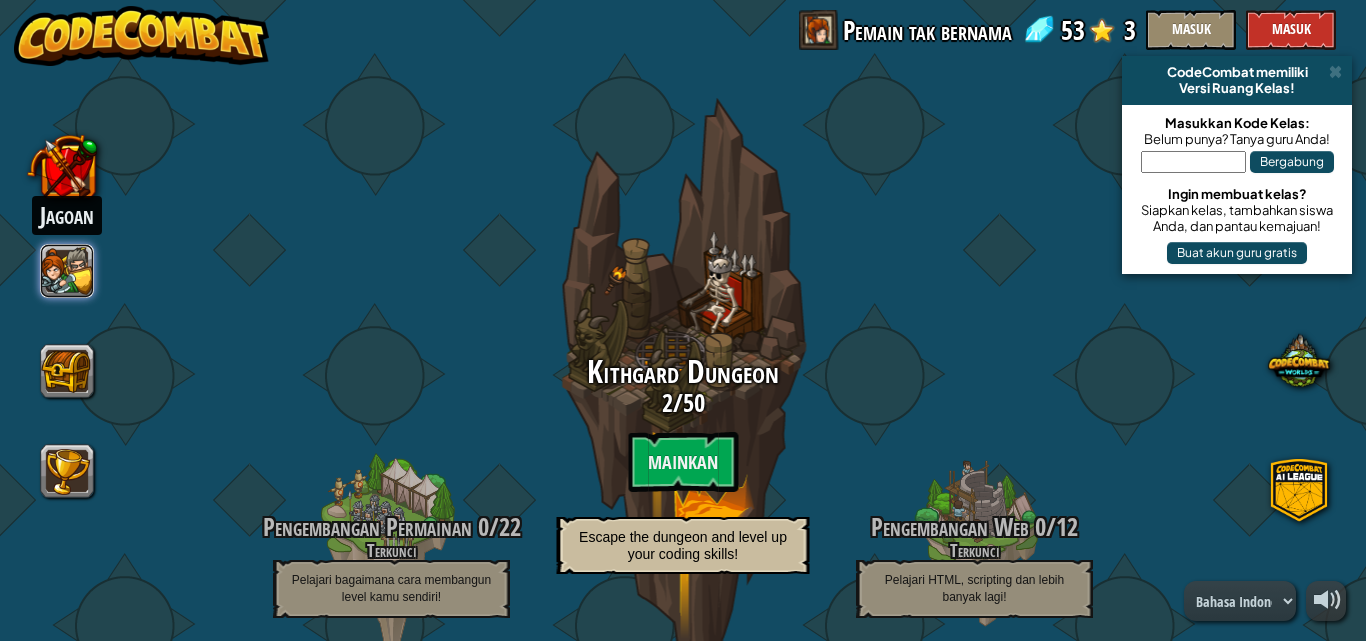 click at bounding box center (68, 271) 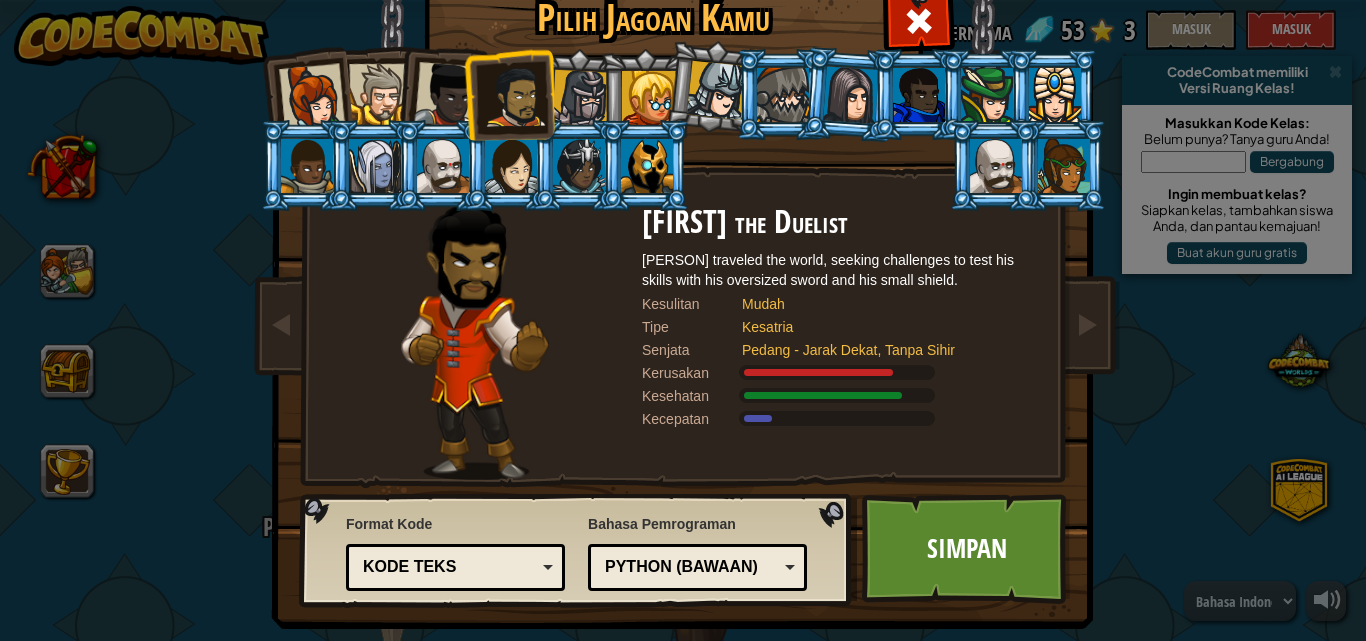 drag, startPoint x: 61, startPoint y: 305, endPoint x: 39, endPoint y: 376, distance: 74.330345 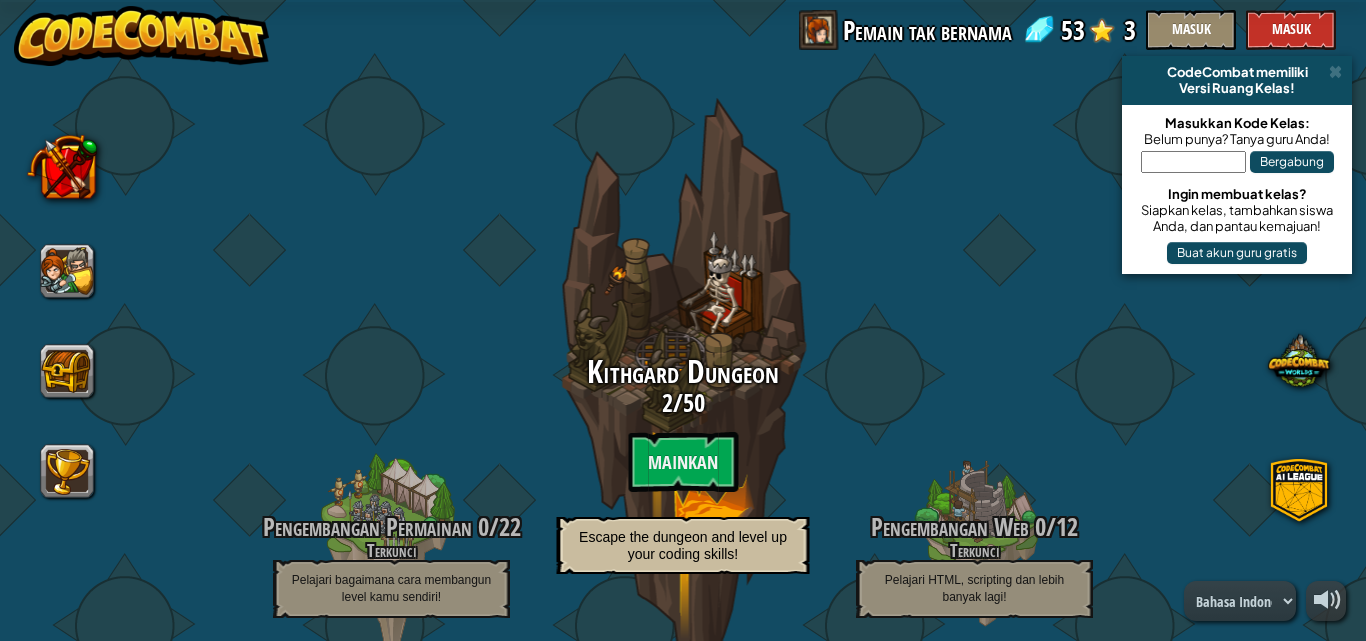 click at bounding box center (683, 320) 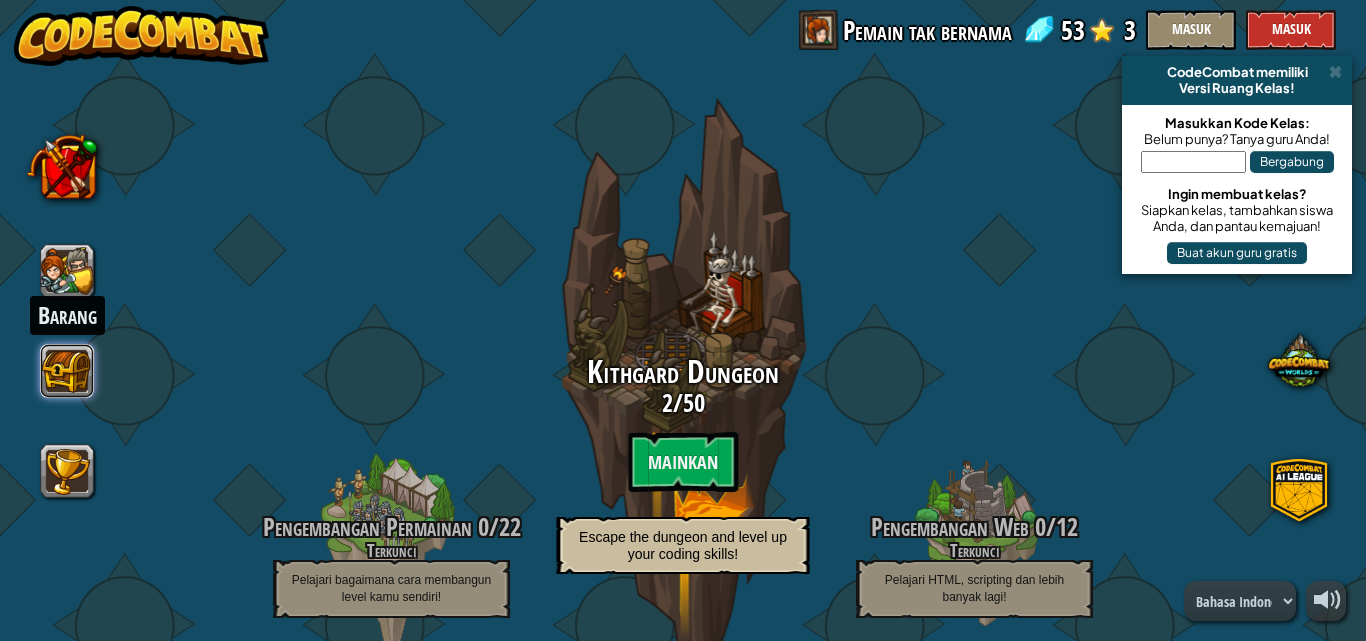 click at bounding box center [68, 371] 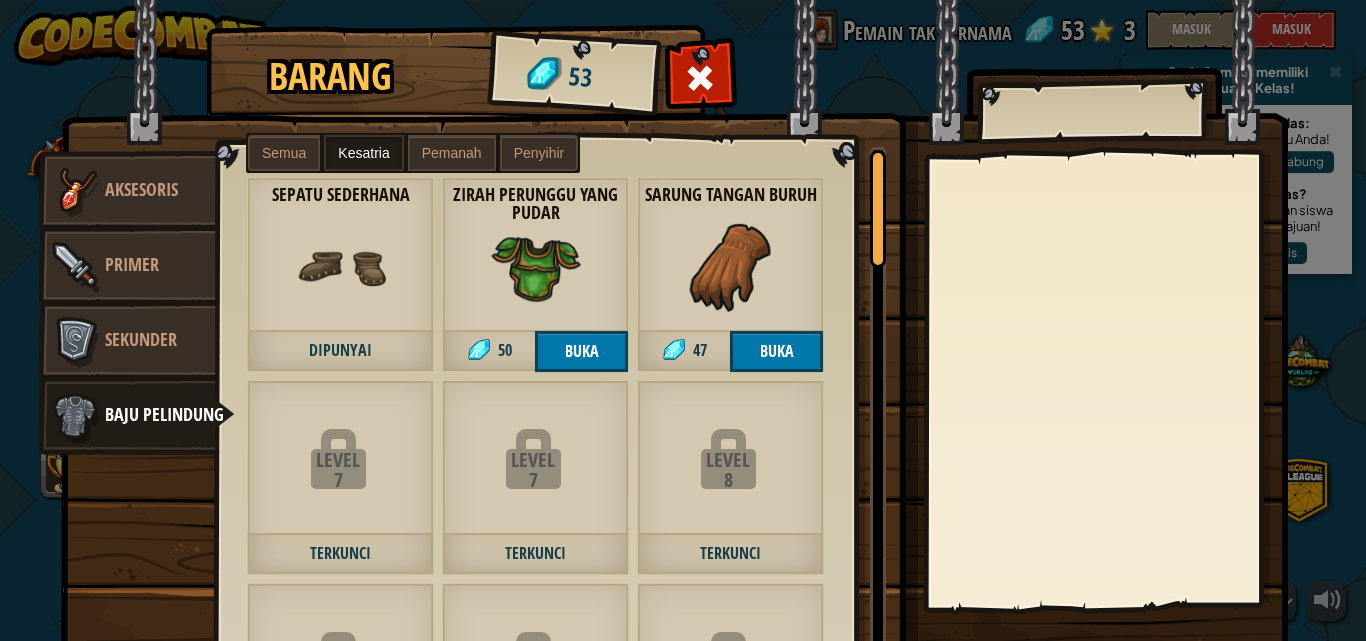 click on "Barang 53 Lain-lain Aksesoris Primer Sekunder Baju Pelindung Semua Kesatria Pemanah Penyihir Level 9 Terkunci Level 11 Terkunci Level 11 Terkunci Level 12 Terkunci Level 12 Terkunci Level 13 Terkunci Level 17 Terkunci Level 19 Terkunci Level 66 Terkunci Level 66 Terkunci Level 66 Terkunci Level 66 Terkunci Level 66 Terkunci Level 66 Terkunci Level 66 Terkunci Level 66 Terkunci Sabuk Kulit Dipunyai Cincin tembaga pudar 67 Buka Level 7 Terkunci Level 7 Terkunci Level 7 Terkunci Level 7 Terkunci Level 7 Terkunci Level 8 Terkunci Level 10 Terkunci Level 11 Terkunci Level 12 Terkunci Level 12 Terkunci Level 13 Terkunci Level 14 Terkunci Level 14 Terkunci Level 14 Terkunci Level 14 Terkunci Level 14 Terkunci Level 15 Terkunci Level 15 Terkunci Level 15 Terkunci Level 16 Terkunci Level 16 Terkunci Level 16 Terkunci Level 17 Terkunci Level 17 Terkunci Level 18 Terkunci Level 18 Terkunci Level 18 Terkunci Level 18 Terkunci Level 19 Terkunci Level 19 Terkunci Level 20 Terkunci Level 20 Terkunci Level 20 Terkunci Level" at bounding box center [683, 320] 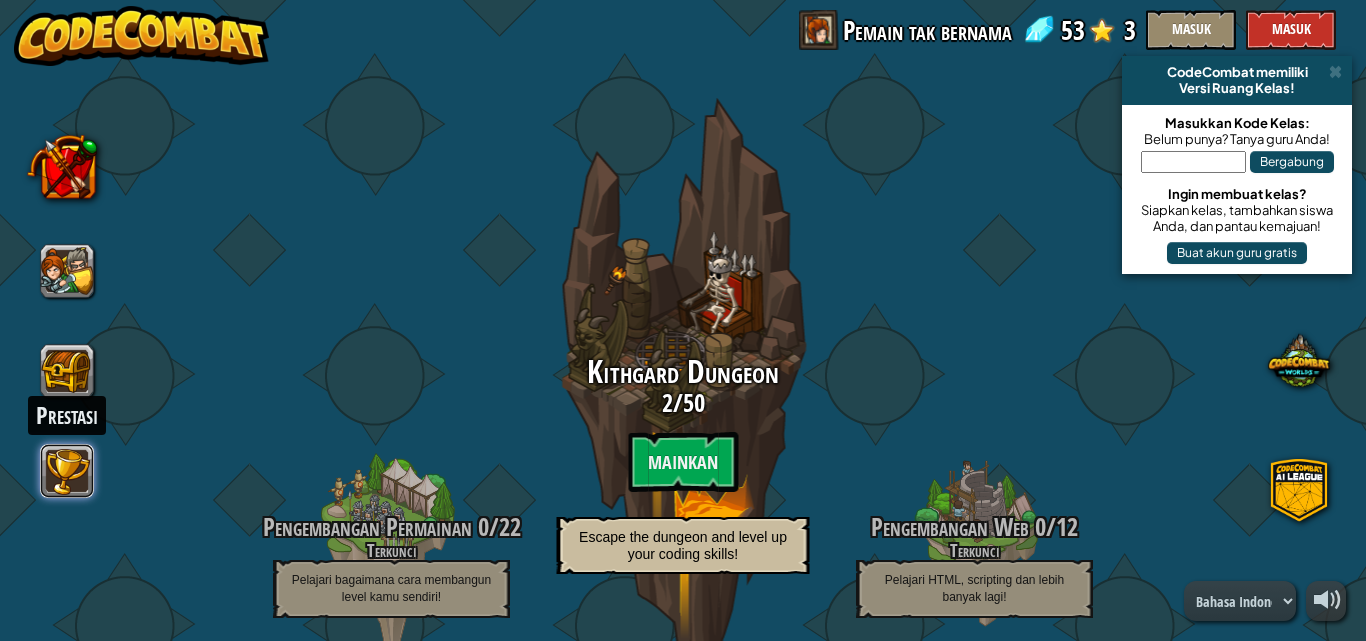 click at bounding box center (68, 471) 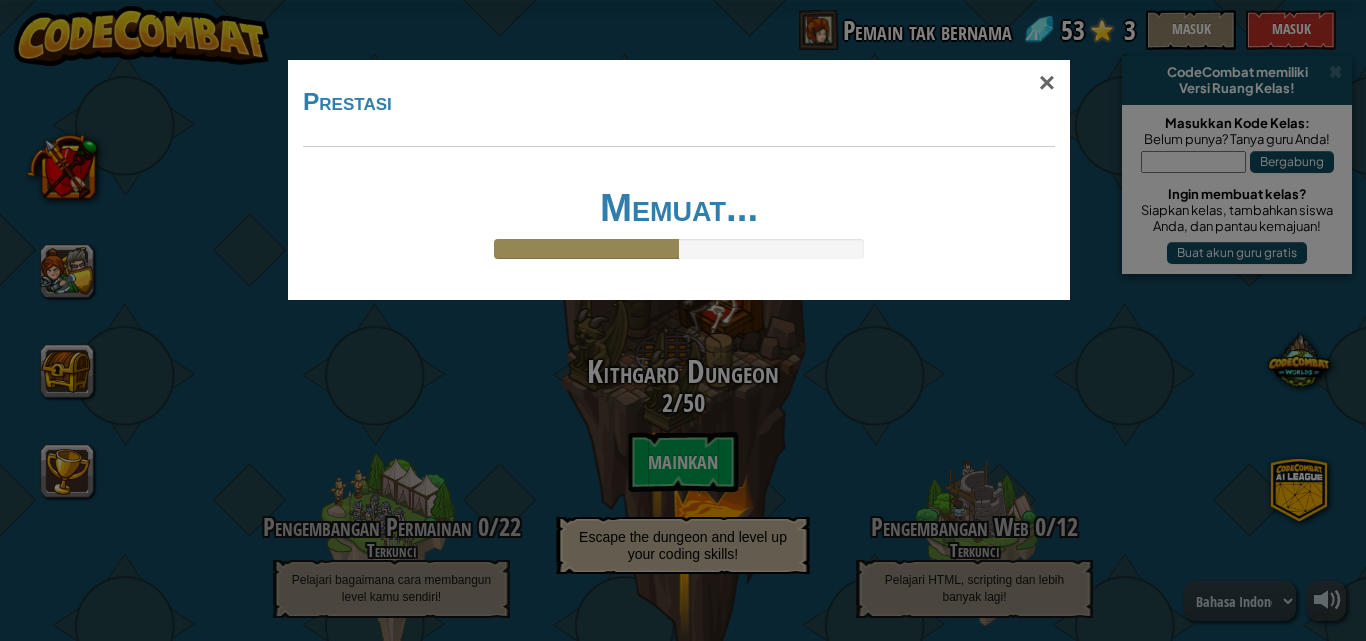 click on "× Prestasi Memuat... Reticulating Splines... Memuat..." at bounding box center [683, 320] 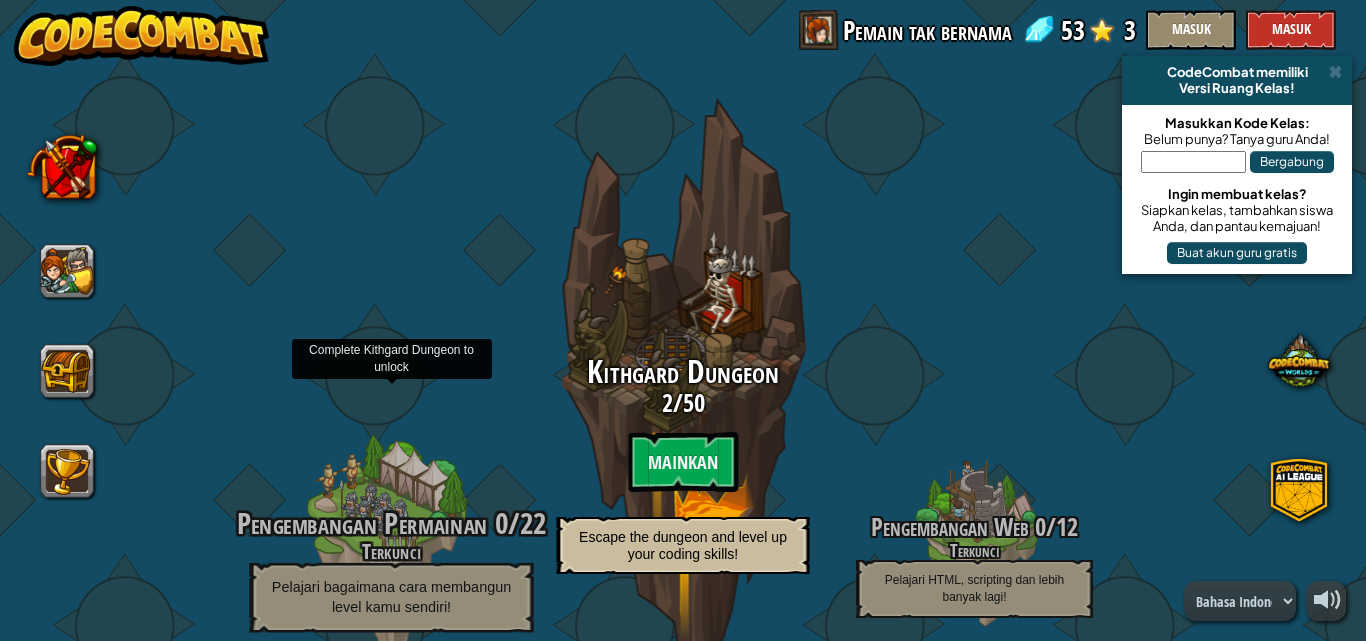 click at bounding box center [391, 545] 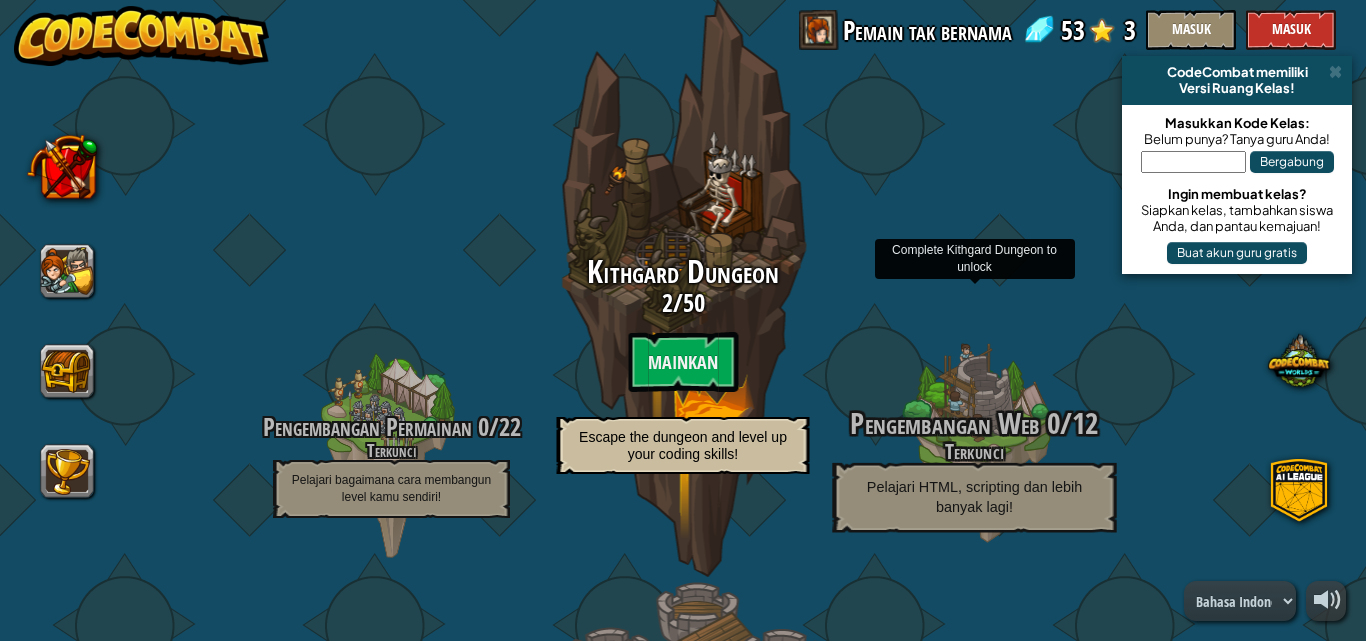 scroll, scrollTop: 0, scrollLeft: 0, axis: both 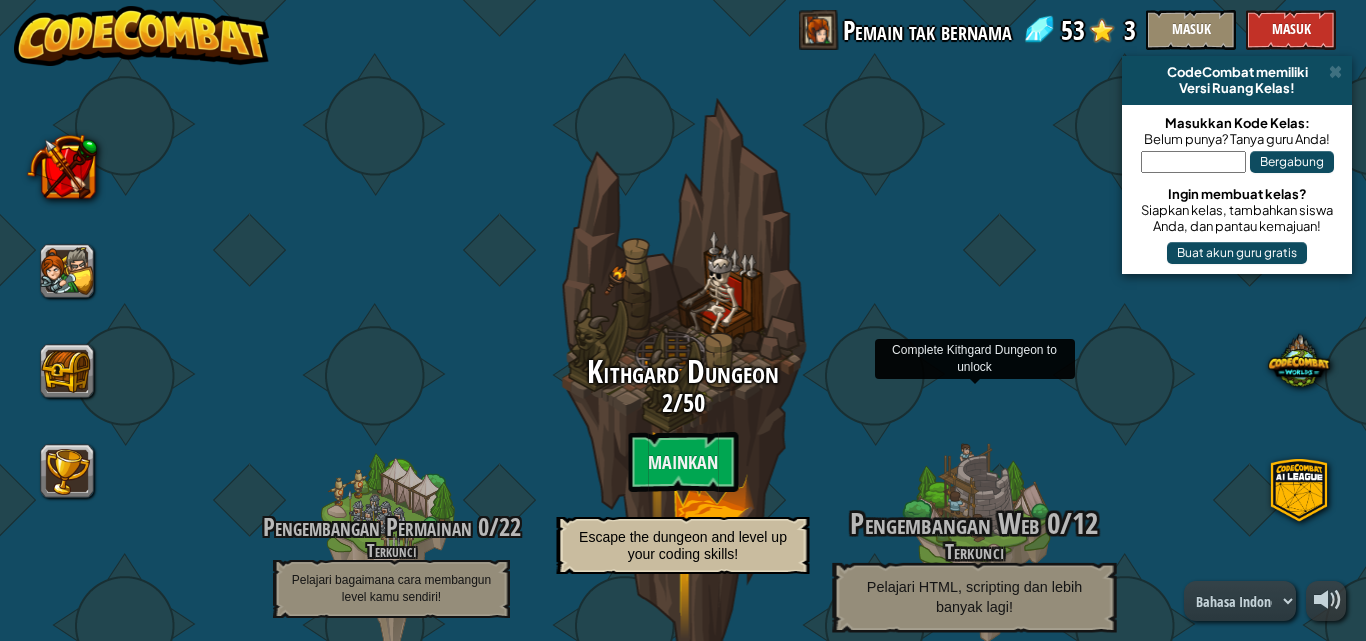 click on "Pelajari HTML, scripting dan lebih banyak lagi!" at bounding box center (974, 596) 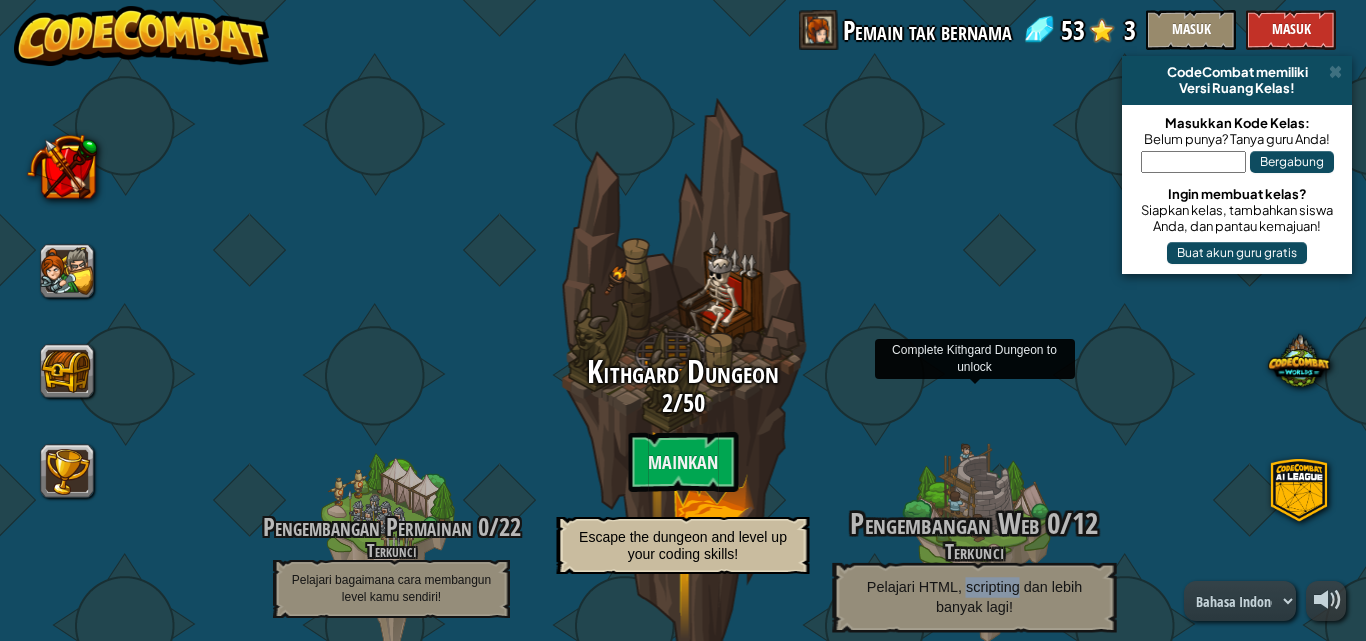 drag, startPoint x: 966, startPoint y: 581, endPoint x: 944, endPoint y: 521, distance: 63.90618 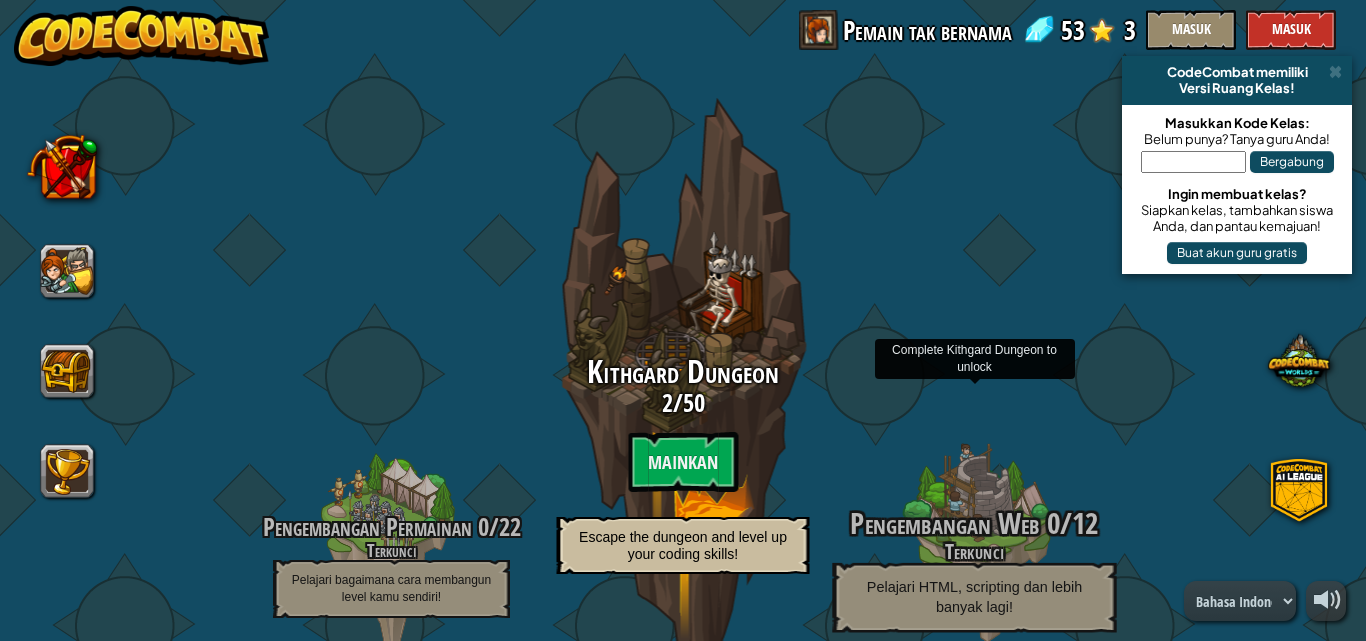 click at bounding box center [974, 545] 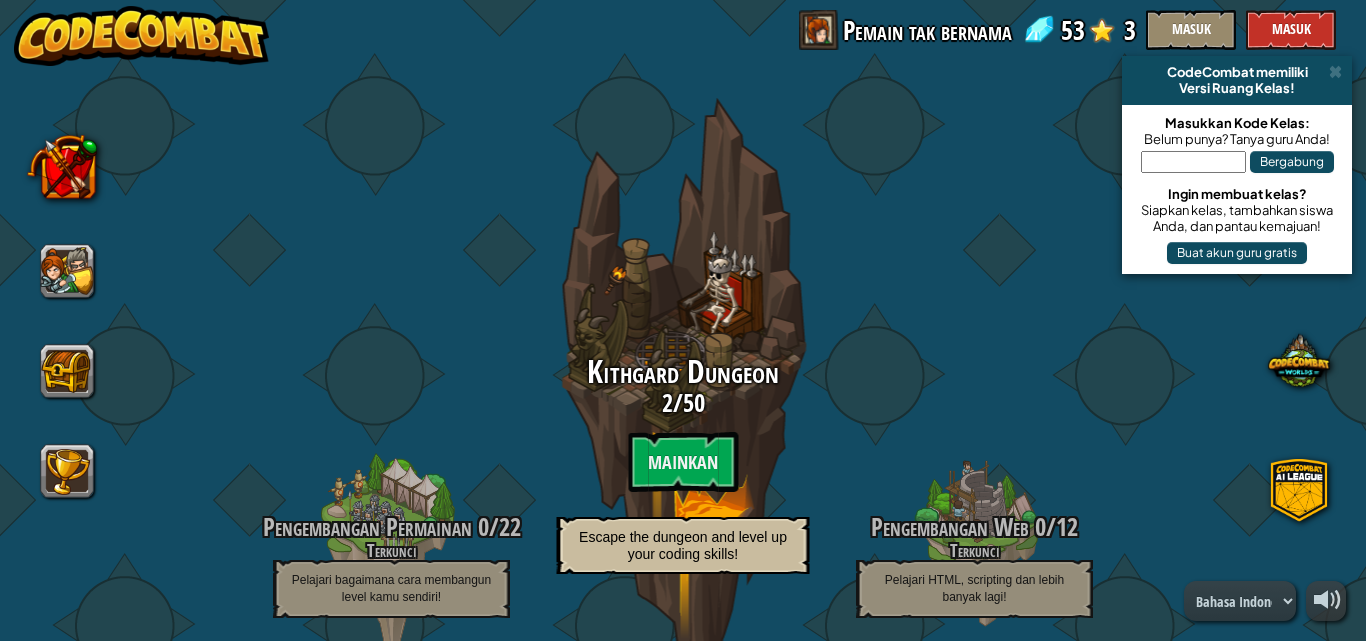drag, startPoint x: 1150, startPoint y: 500, endPoint x: 1244, endPoint y: 399, distance: 137.97464 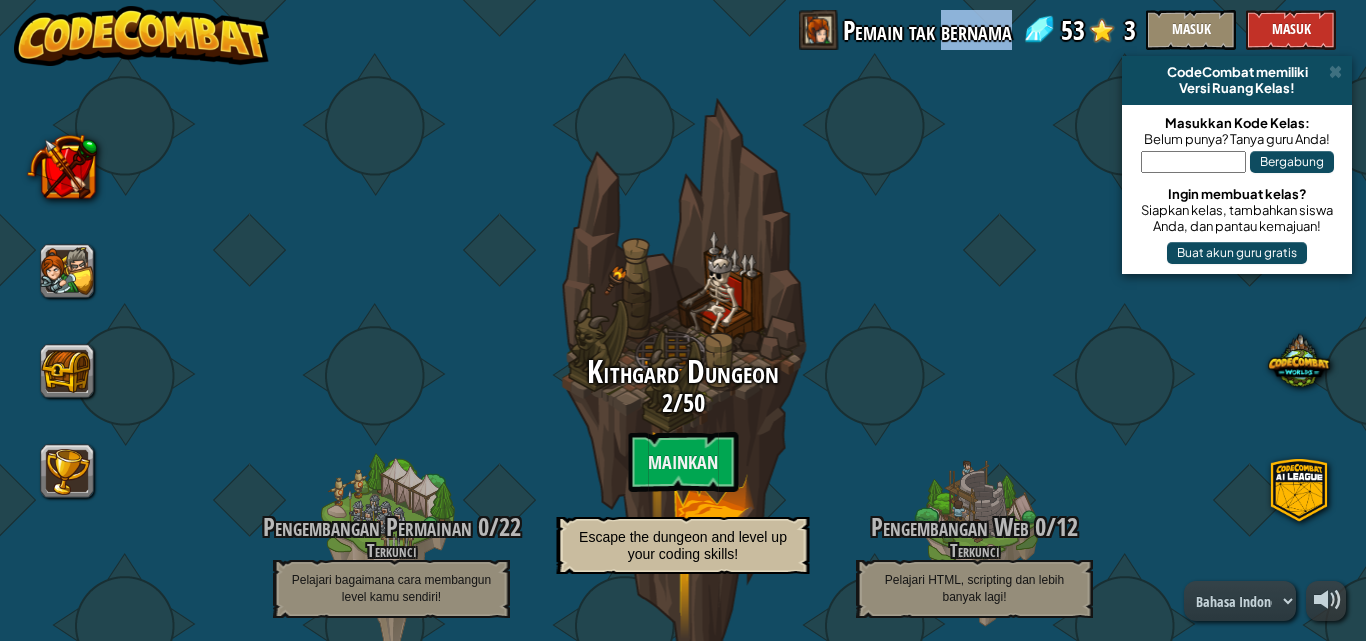 click on "Pemain tak bernama" at bounding box center (927, 30) 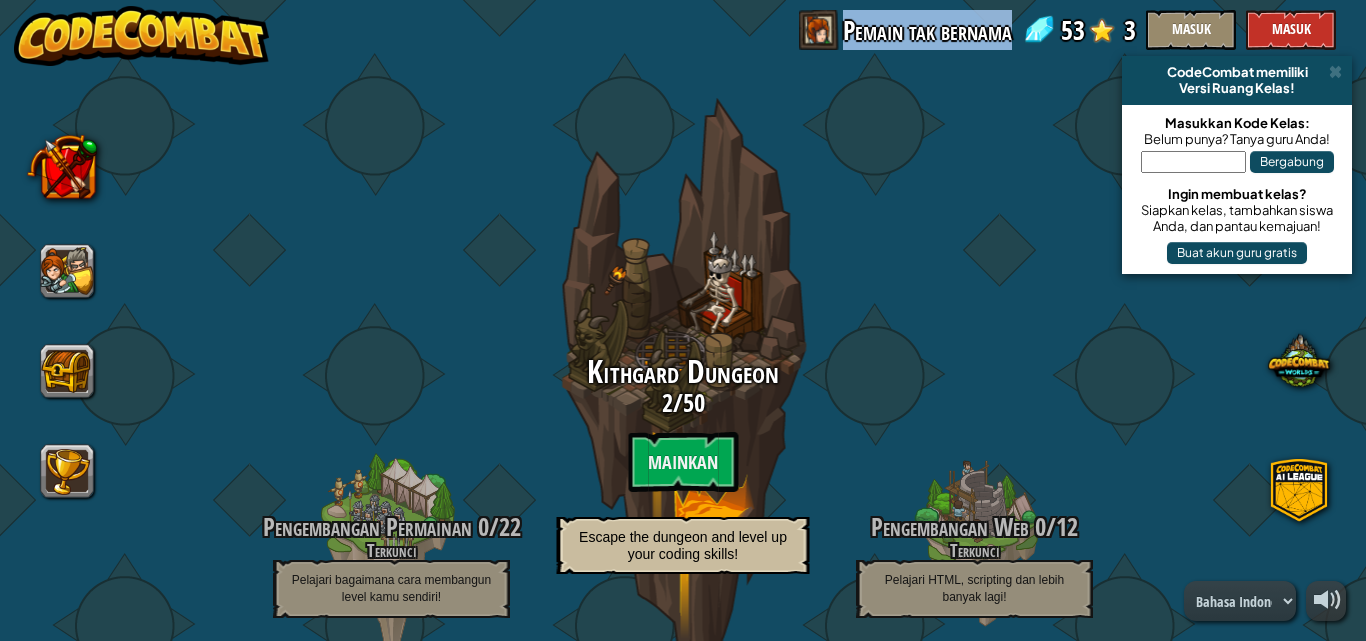 click on "Pemain tak bernama" at bounding box center [927, 30] 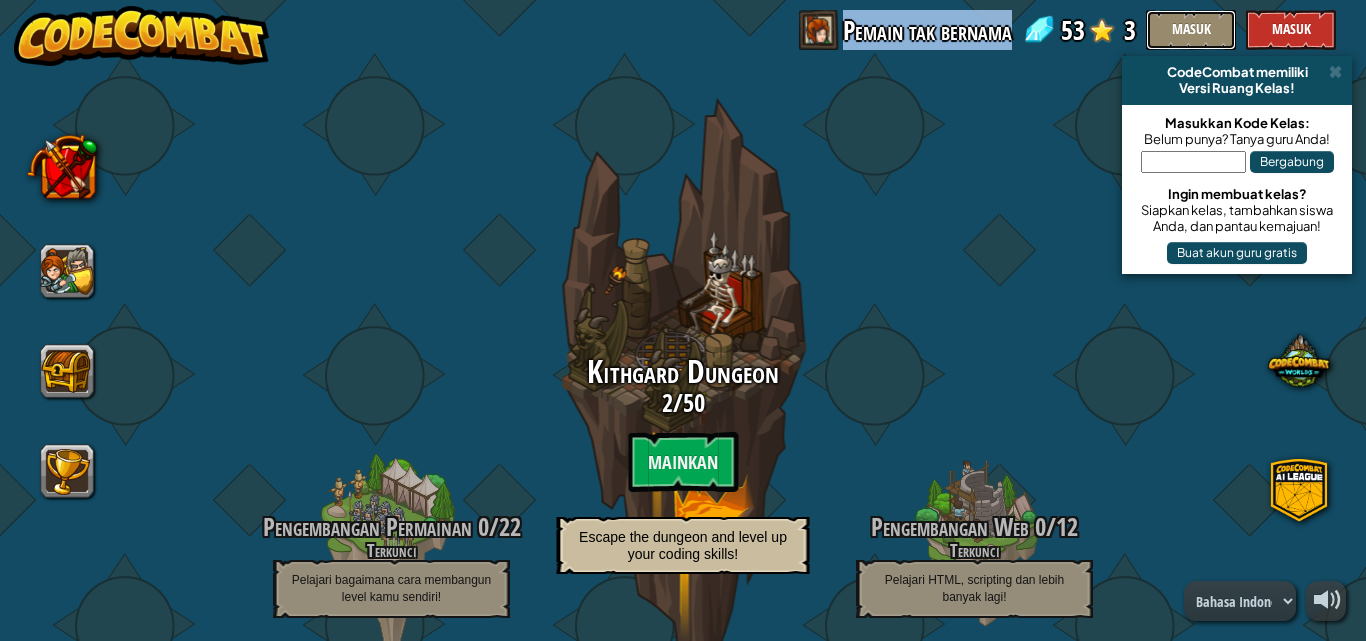 click on "Masuk" at bounding box center (1191, 30) 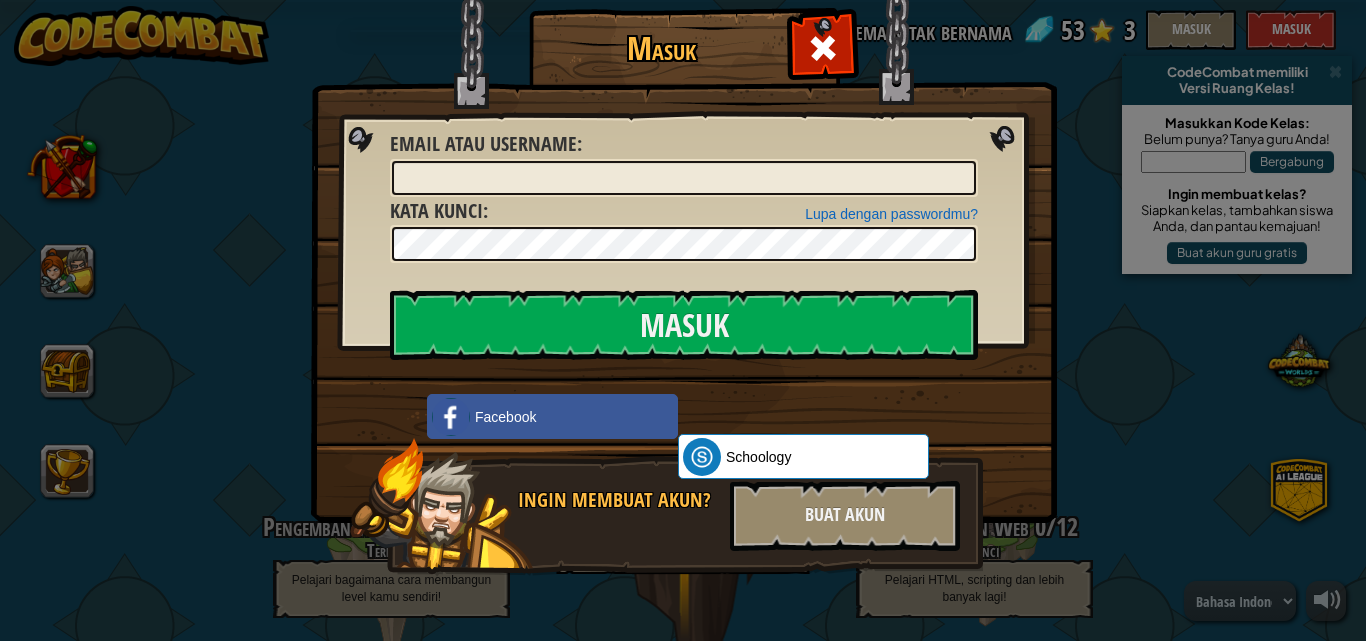 drag, startPoint x: 1324, startPoint y: 1, endPoint x: 693, endPoint y: 371, distance: 731.47864 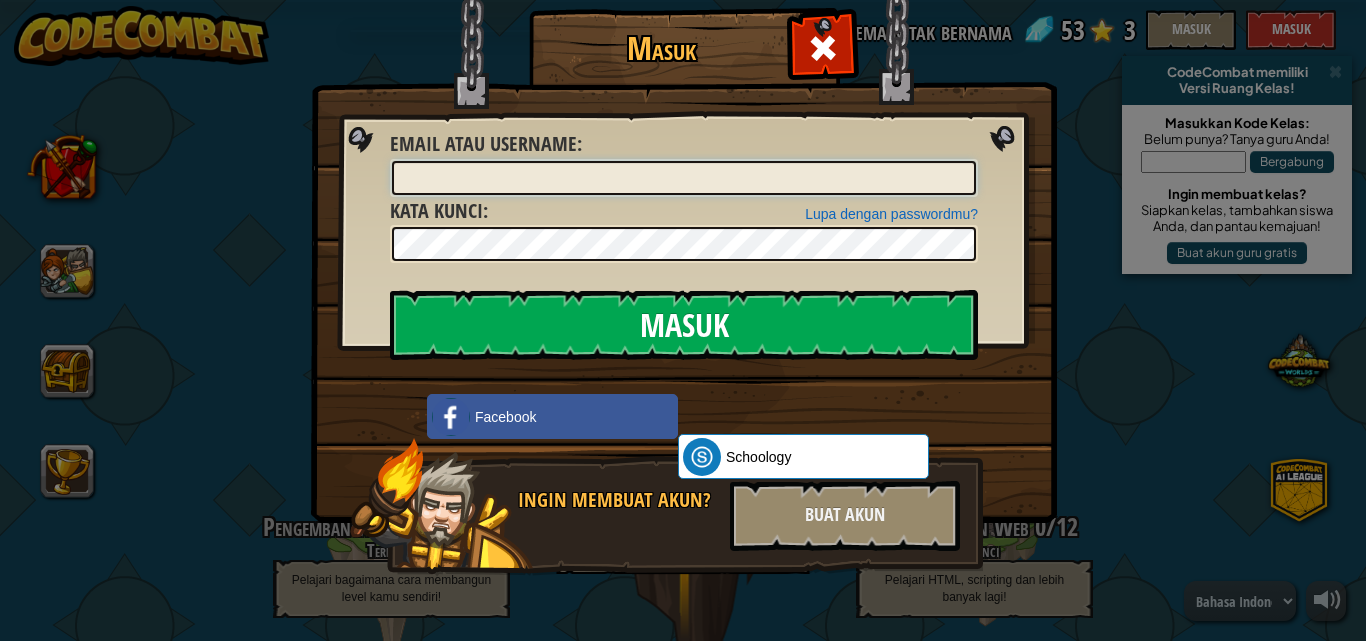 drag, startPoint x: 947, startPoint y: 226, endPoint x: 924, endPoint y: 302, distance: 79.40403 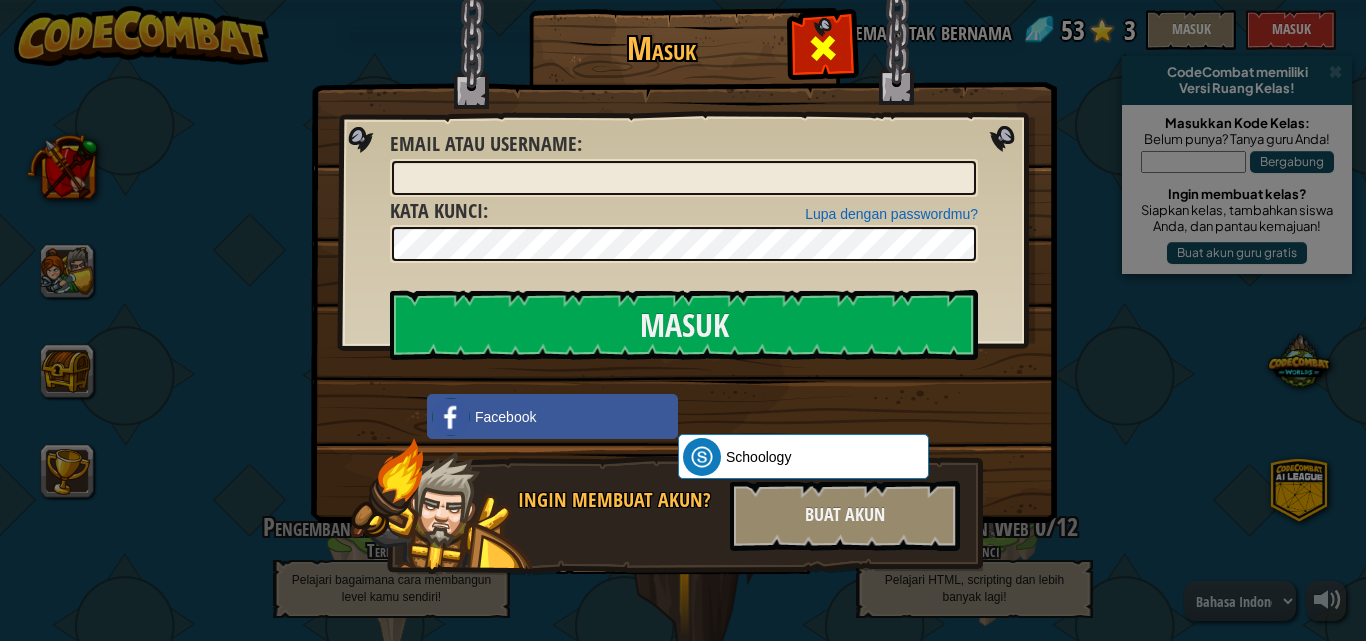 click at bounding box center (823, 48) 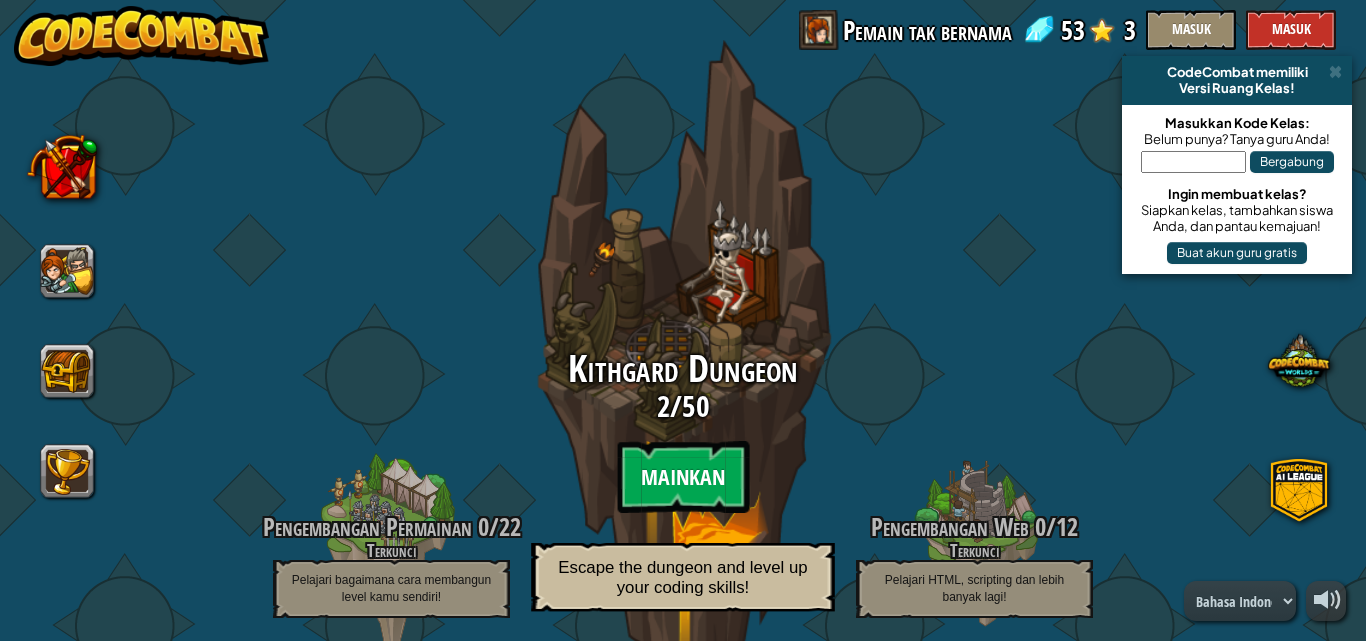 click on "Mainkan" at bounding box center [683, 477] 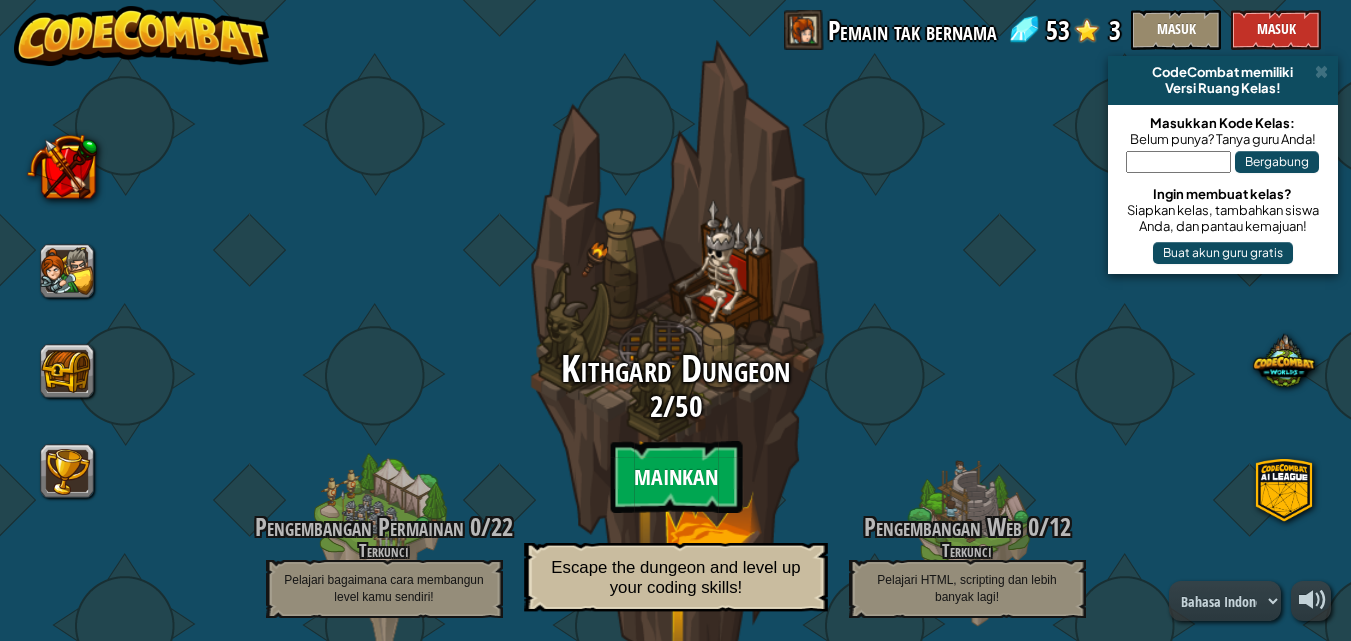 select on "id" 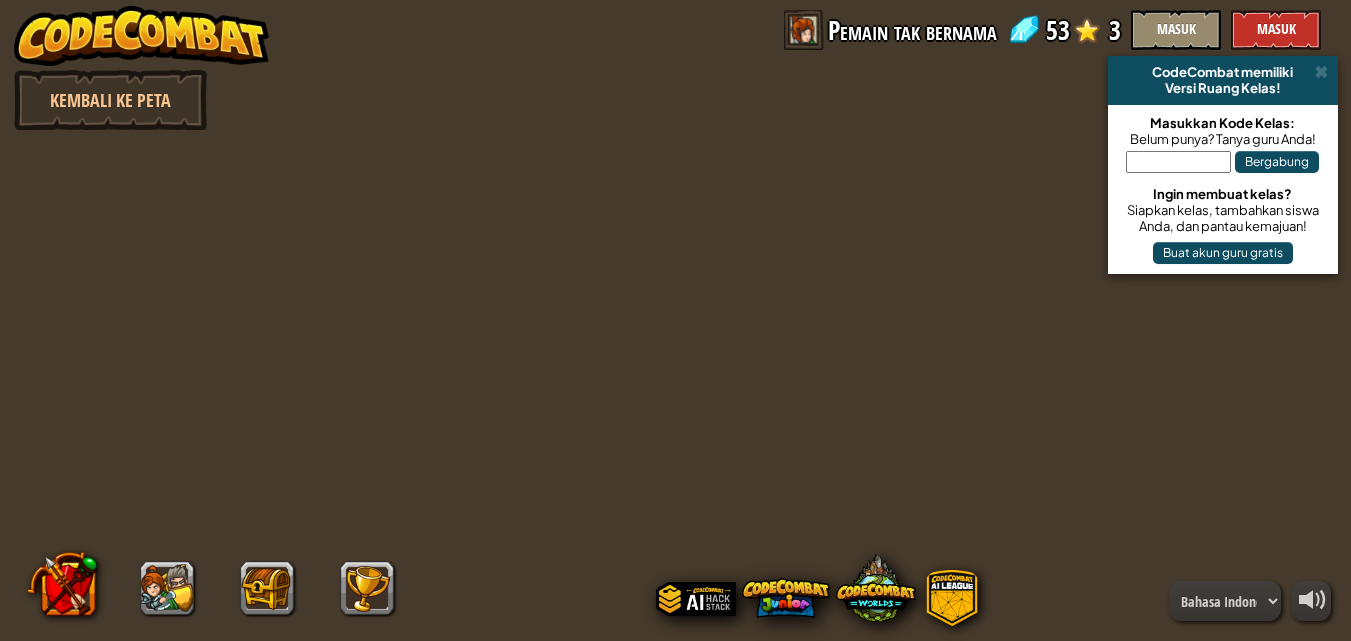 select on "id" 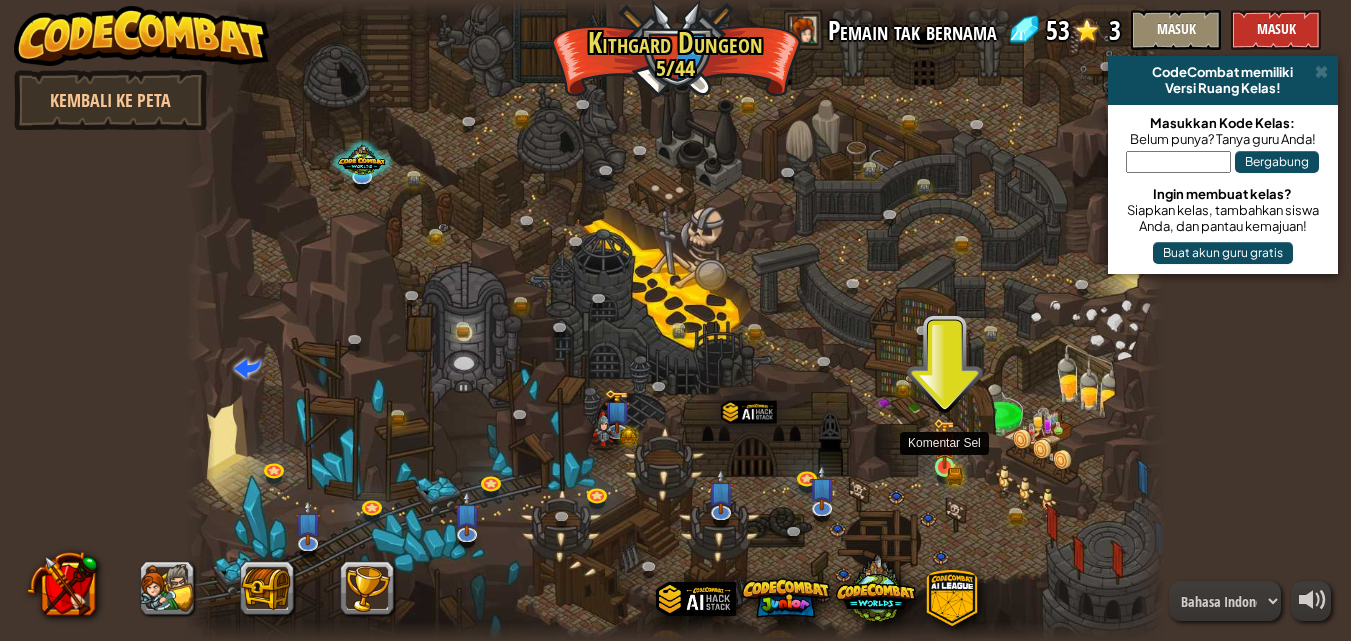 click at bounding box center (944, 443) 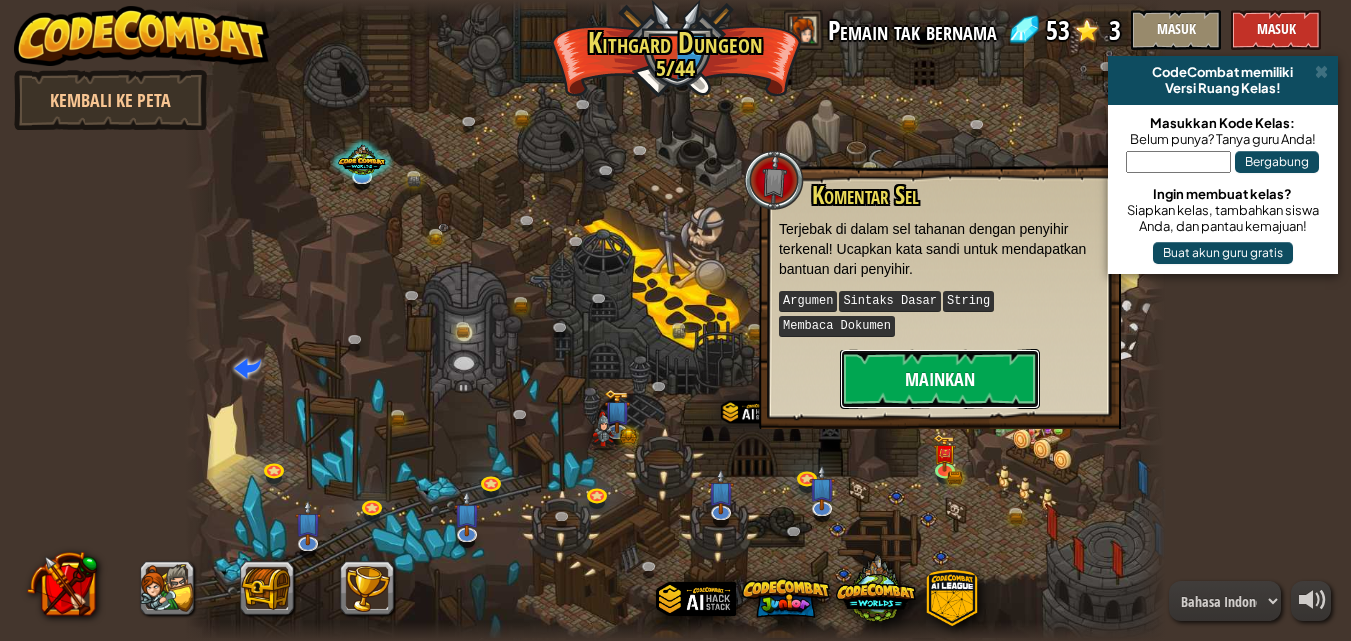 click on "Mainkan" at bounding box center [940, 379] 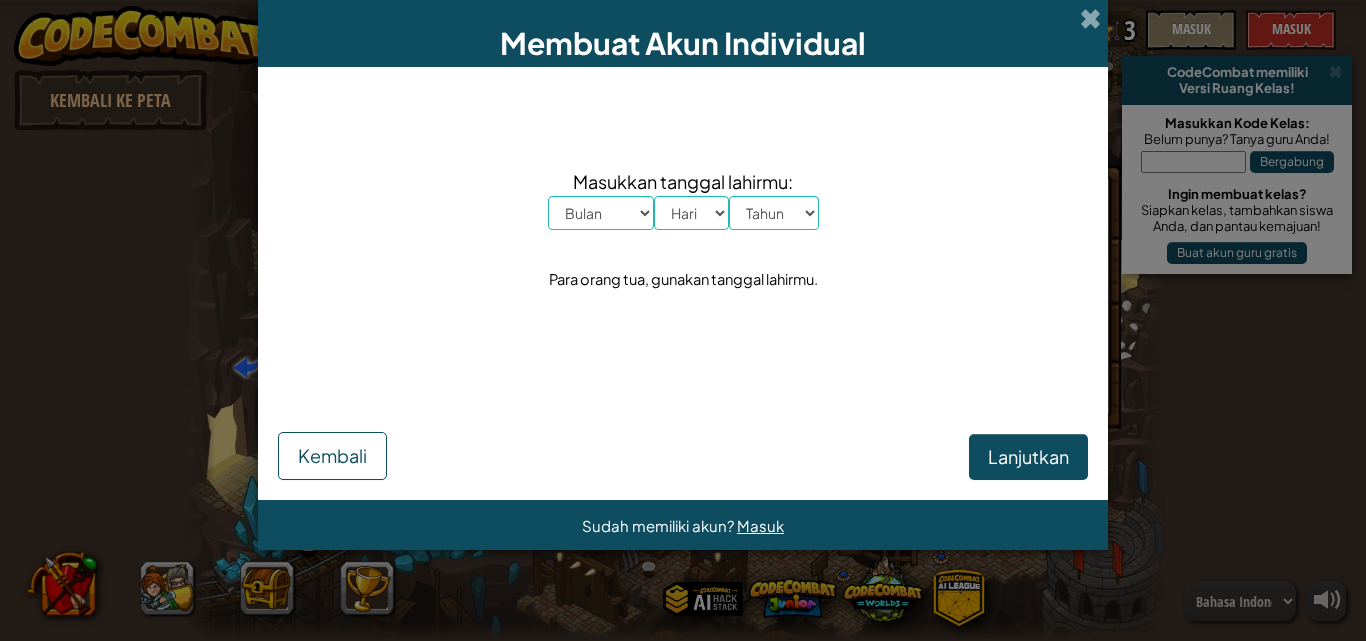 click on "Membuat Akun Individual" at bounding box center [683, 33] 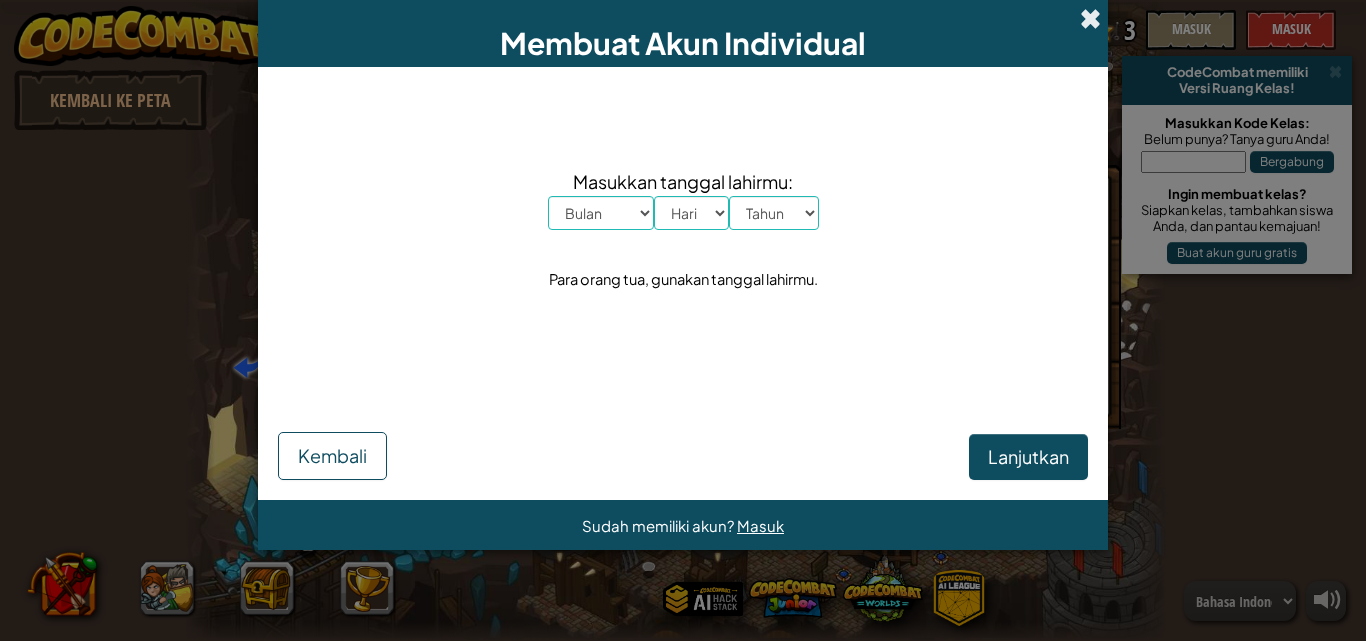 click at bounding box center [1090, 18] 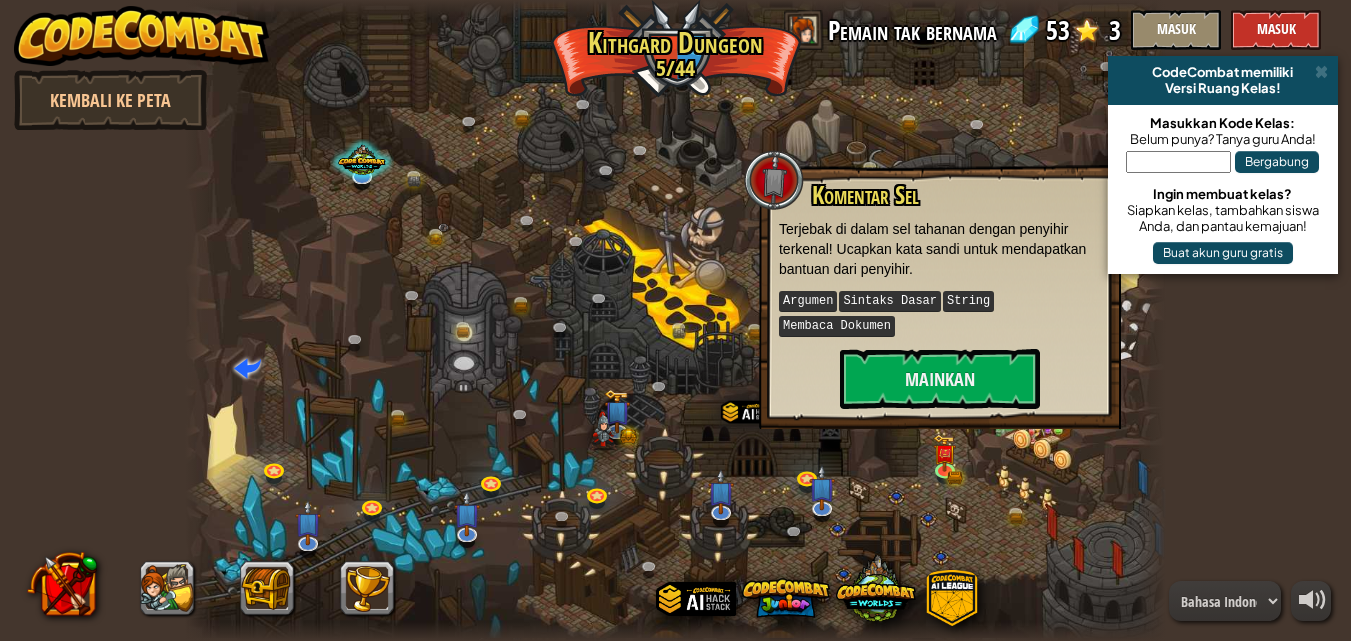 click at bounding box center (675, 320) 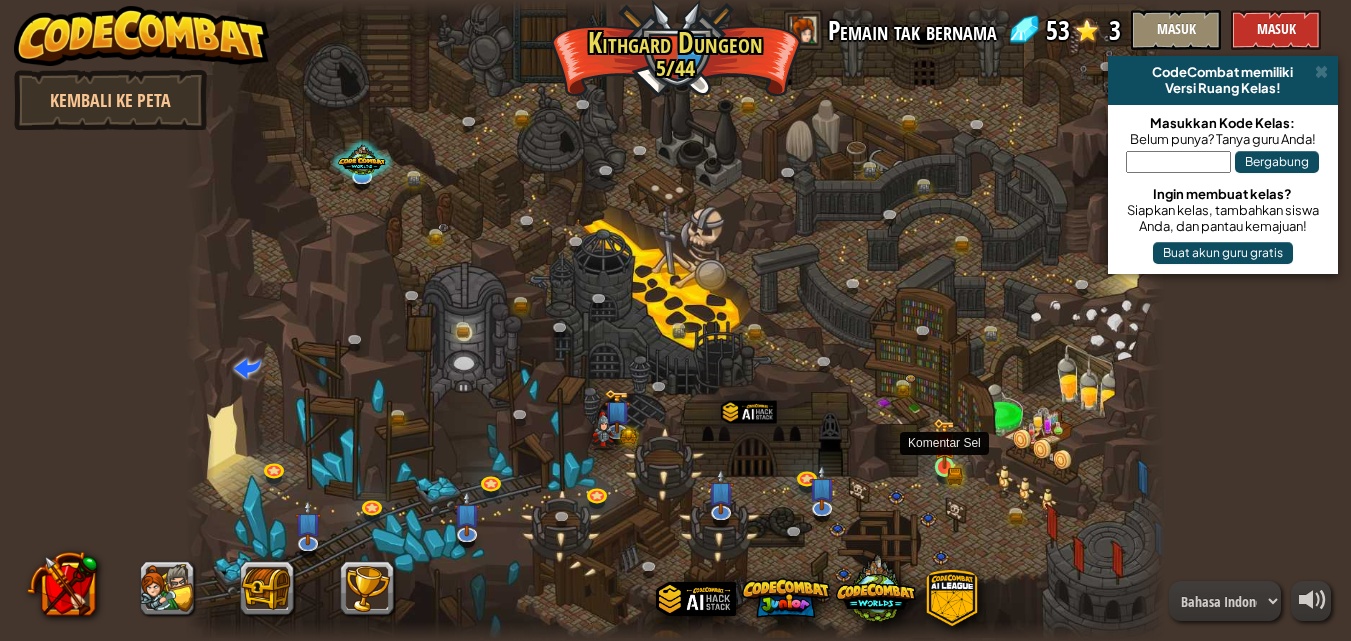 click at bounding box center [944, 443] 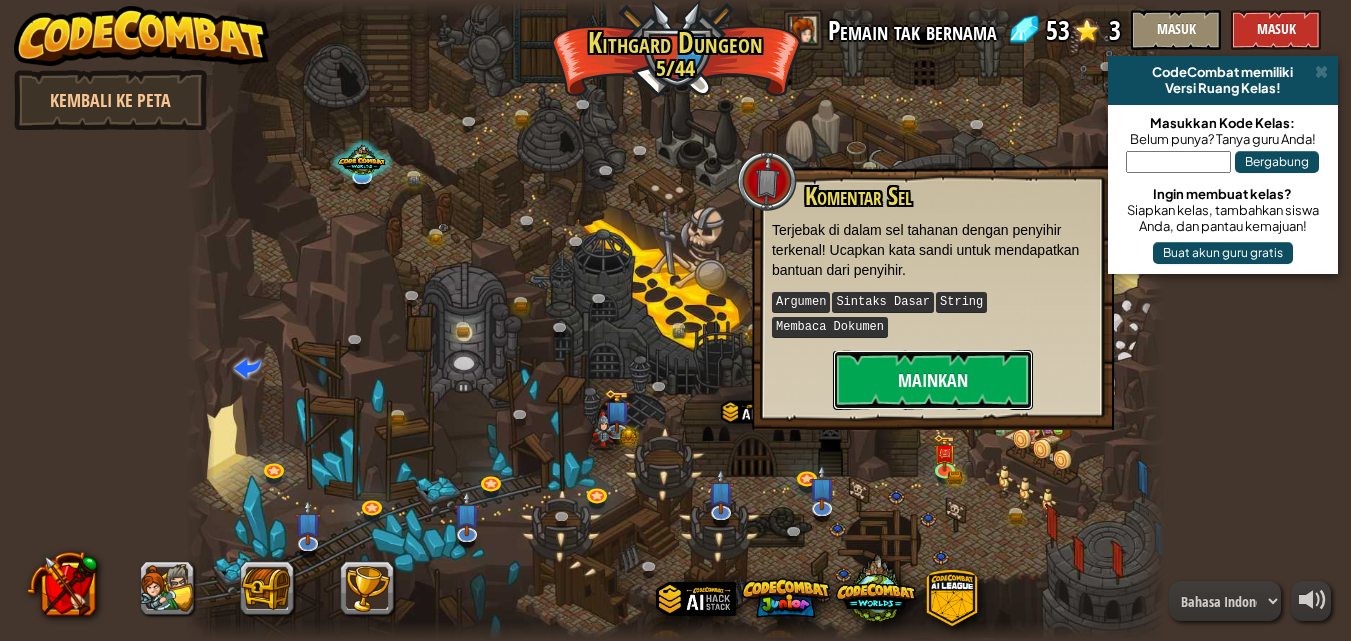 click on "Mainkan" at bounding box center (933, 380) 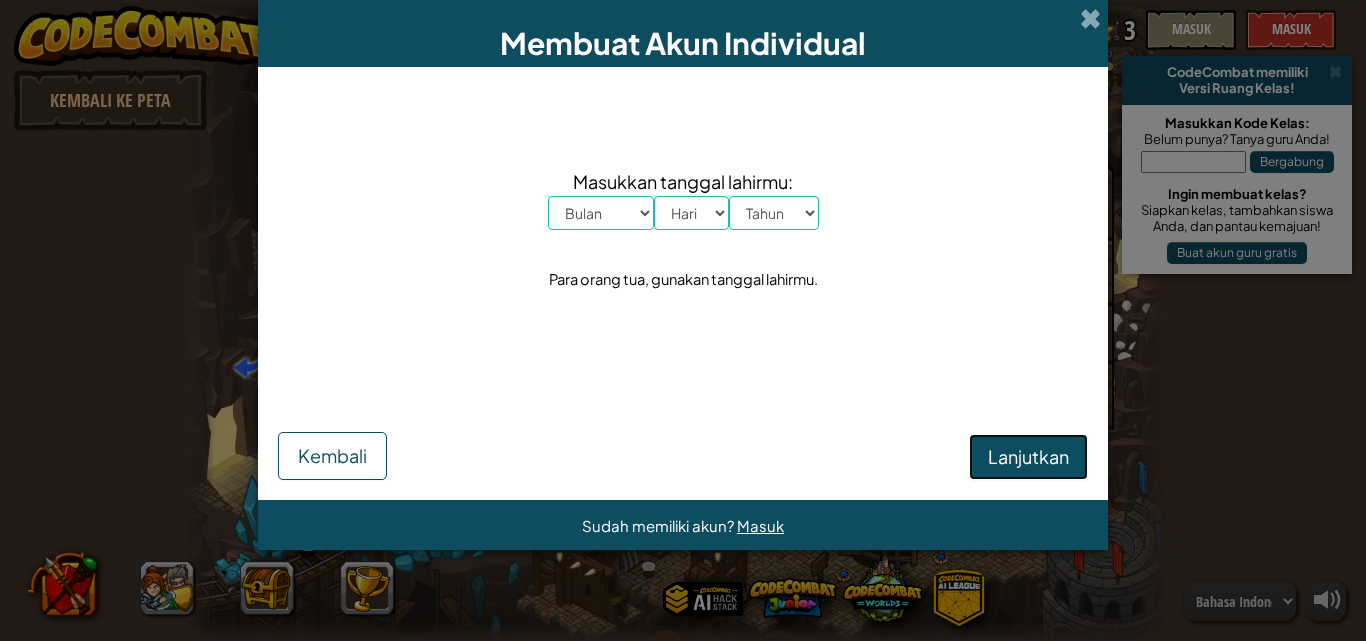click on "Lanjutkan" at bounding box center (1028, 456) 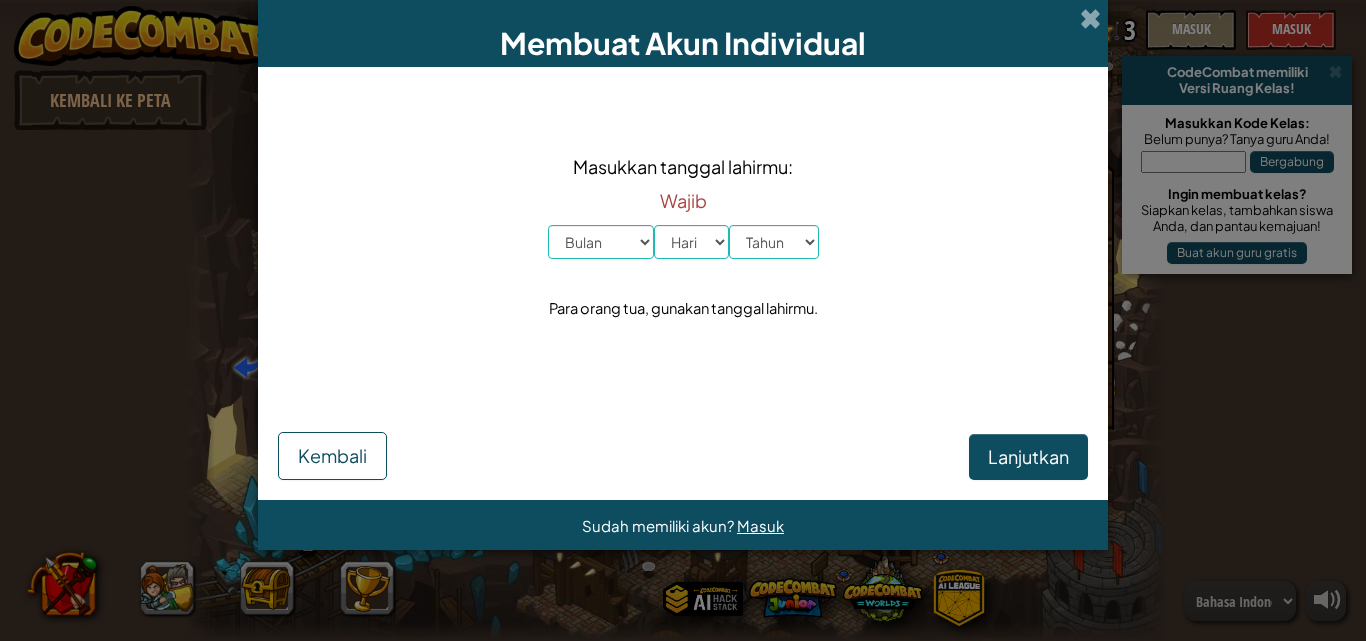 click on "Create Individual Account Enter your date of birth: Required Month January February March April May June July August September October November December Day 1 2 3 4 5 6 7 8 9 10 11 12 13 14 15 16 17 18 19 20 21 22 23 24 25 26 27 28 29 30 31 Year 2025 2024 2023 2022 2021 2020 2019 2018 2017 2016 2015 2014 2013 2012 2011 2010 2009 2008 2007 2006 2005 2004 2003 2002 2001 2000 1999 1998 1997 1996 1995 1994 1993 1992 1991 1990 1989 1988 1987 1986 1985 1984 1983 1982 1981 1980 1979 1978 1977 1976 1975 1974 1973 1972 1971 1970 1969 1968 1967 1966 1965 1964 1963 1962 1961 1960 1959 1958 1957 1956 1955 1954 1953 1952 1951 1950 1949 1948 1947 1946 1945 1944 1943 1942 1941 1940 1939 1938 1937 1936 1935 1934 1933 1932 1931 1930 1929 1928 1927 Parents, use your date of birth. Continue Back Already have an account? Login" at bounding box center [683, 320] 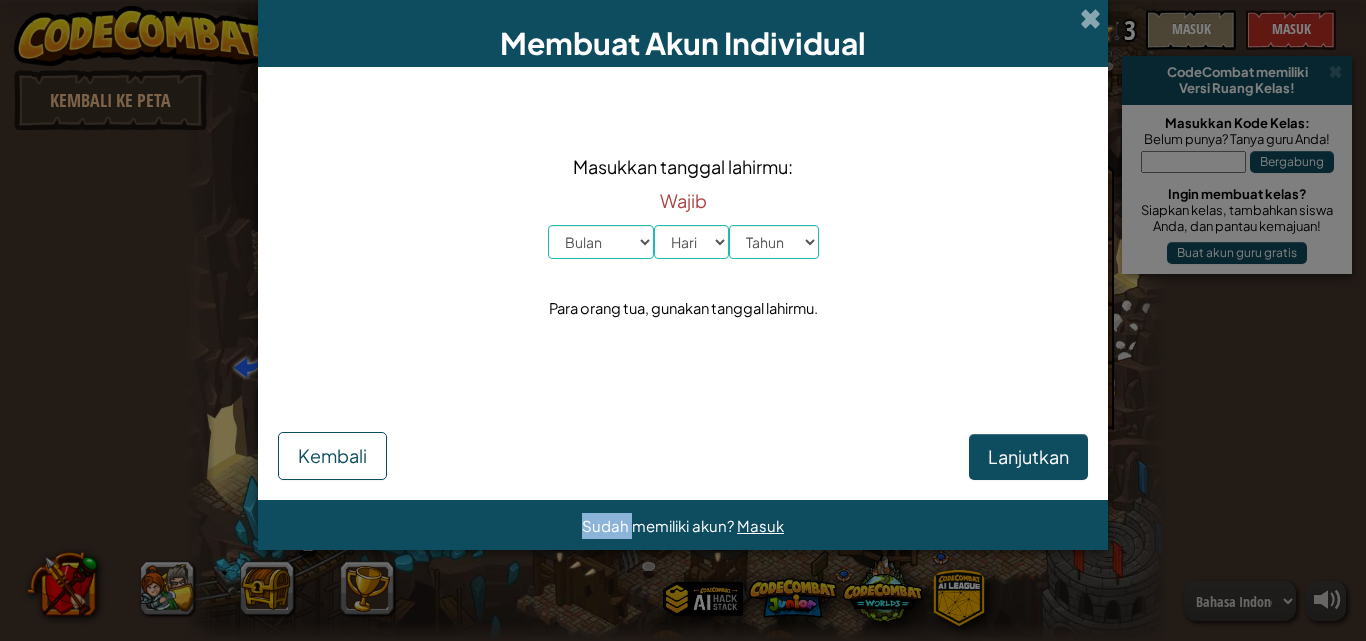 click on "Create Individual Account Enter your date of birth: Required Month January February March April May June July August September October November December Day 1 2 3 4 5 6 7 8 9 10 11 12 13 14 15 16 17 18 19 20 21 22 23 24 25 26 27 28 29 30 31 Year 2025 2024 2023 2022 2021 2020 2019 2018 2017 2016 2015 2014 2013 2012 2011 2010 2009 2008 2007 2006 2005 2004 2003 2002 2001 2000 1999 1998 1997 1996 1995 1994 1993 1992 1991 1990 1989 1988 1987 1986 1985 1984 1983 1982 1981 1980 1979 1978 1977 1976 1975 1974 1973 1972 1971 1970 1969 1968 1967 1966 1965 1964 1963 1962 1961 1960 1959 1958 1957 1956 1955 1954 1953 1952 1951 1950 1949 1948 1947 1946 1945 1944 1943 1942 1941 1940 1939 1938 1937 1936 1935 1934 1933 1932 1931 1930 1929 1928 1927 Parents, use your date of birth. Continue Back Already have an account? Login" at bounding box center (683, 320) 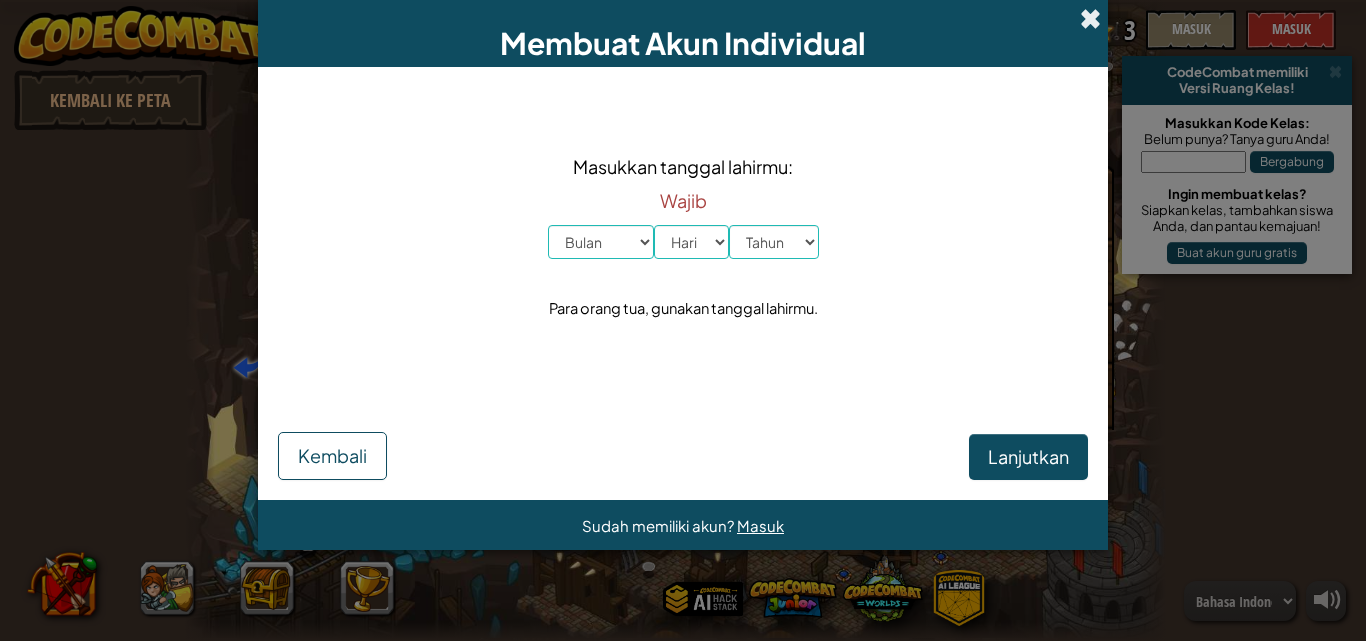 click at bounding box center [1090, 18] 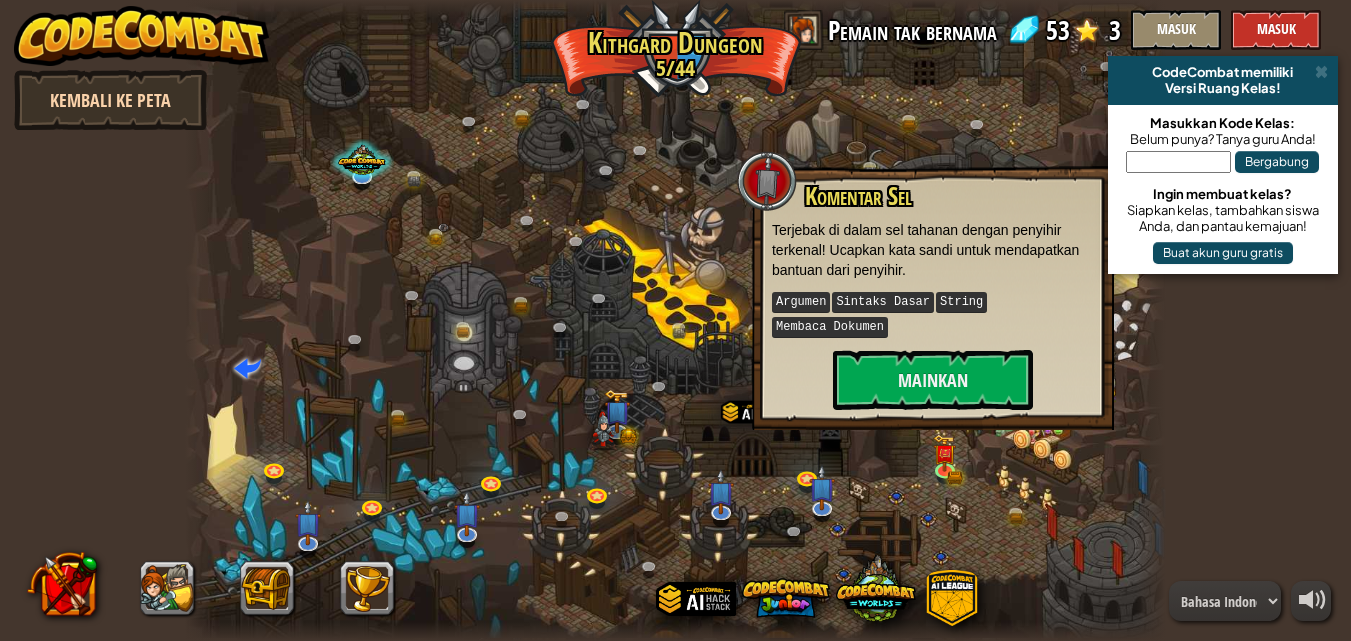 click on "Kembali ke Peta" at bounding box center (110, 100) 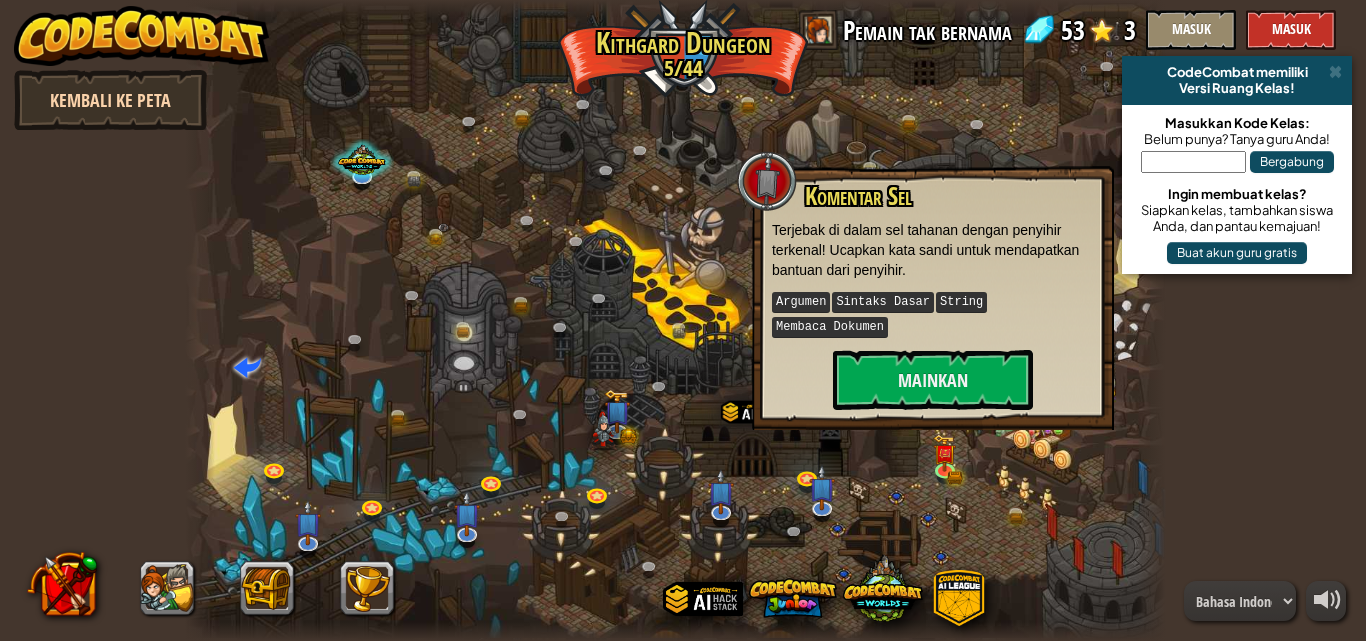 select on "id" 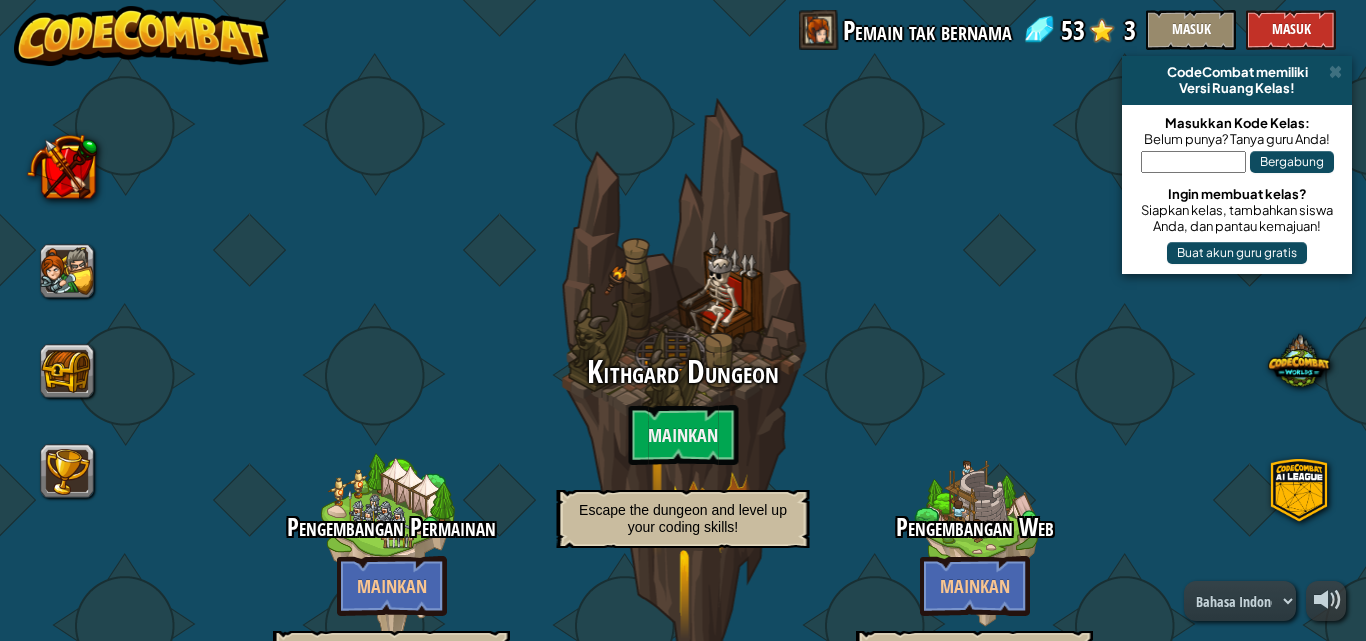 select on "id" 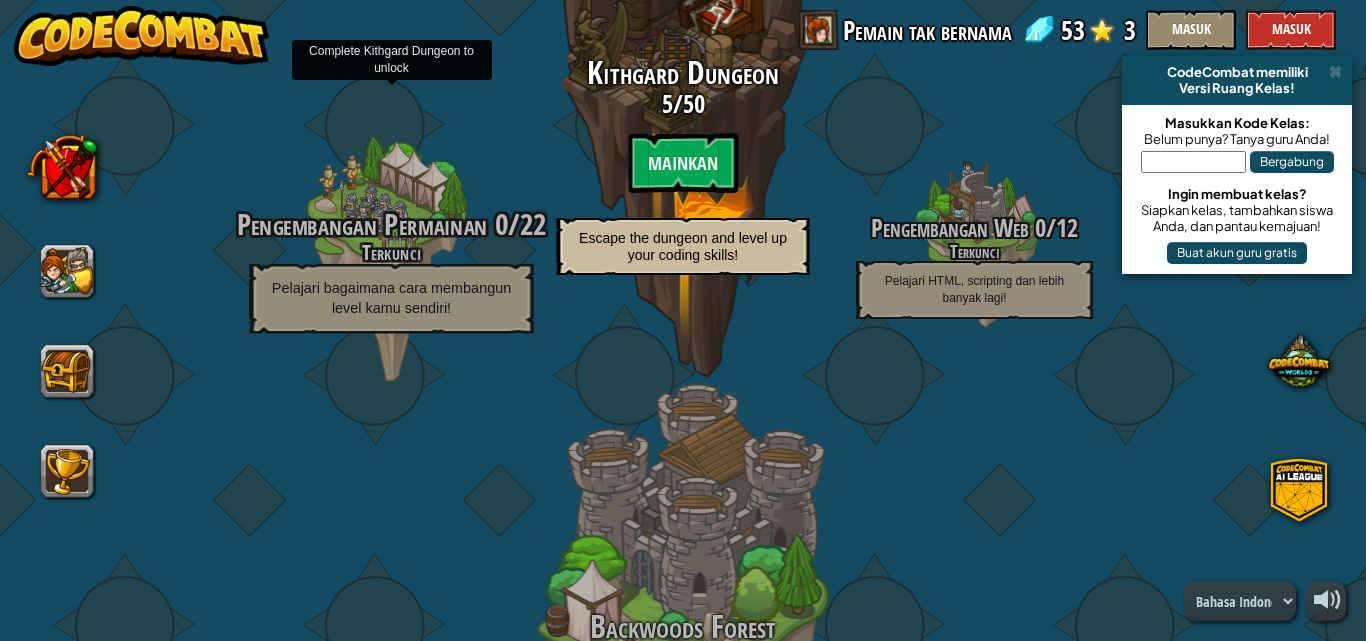 scroll, scrollTop: 300, scrollLeft: 0, axis: vertical 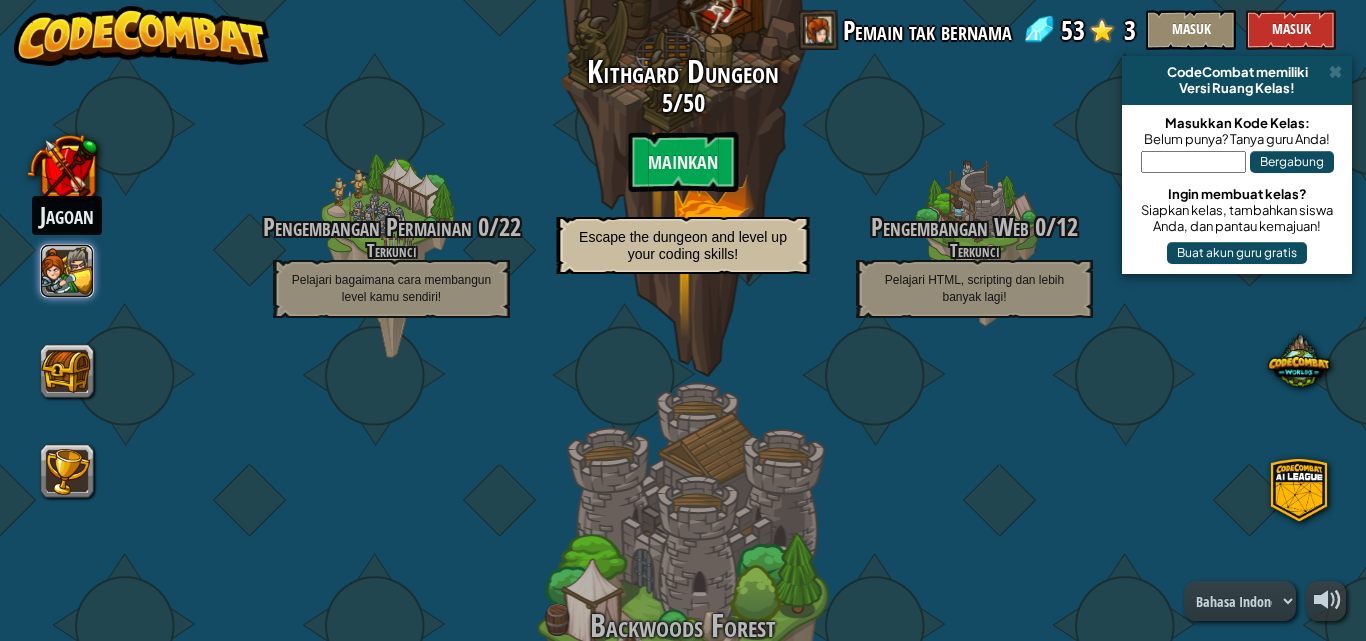 click at bounding box center (68, 271) 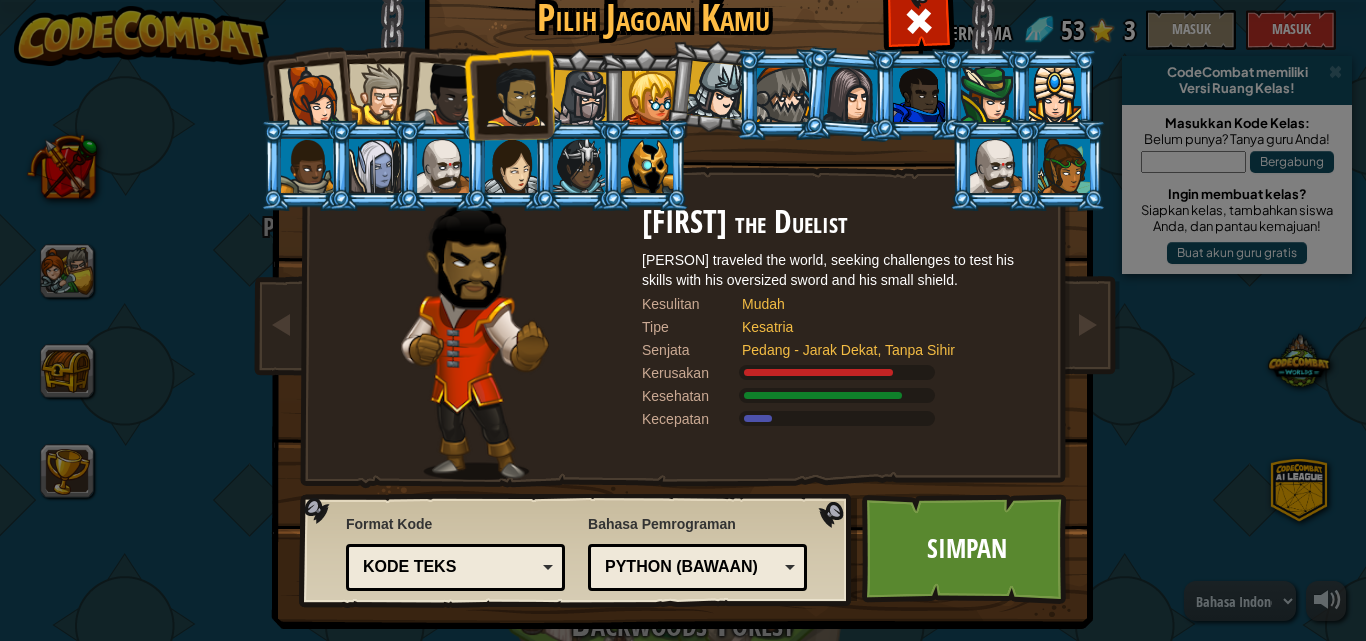 drag, startPoint x: 937, startPoint y: 539, endPoint x: 516, endPoint y: 477, distance: 425.54083 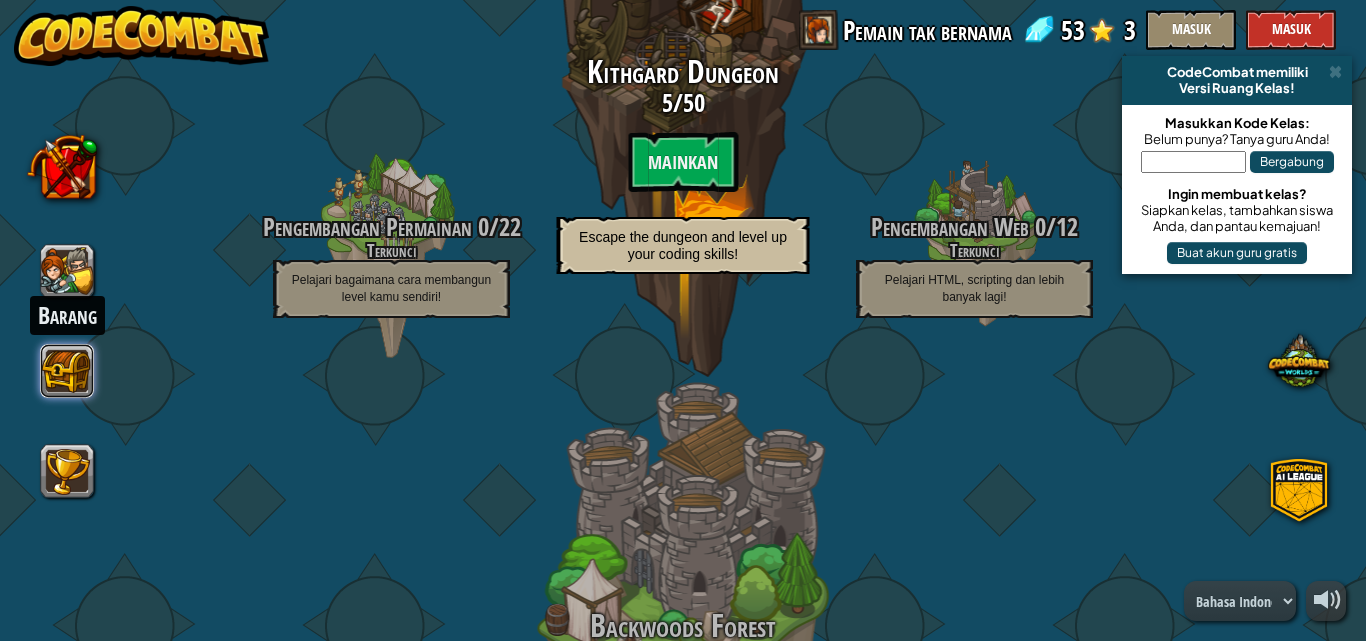 click at bounding box center [68, 371] 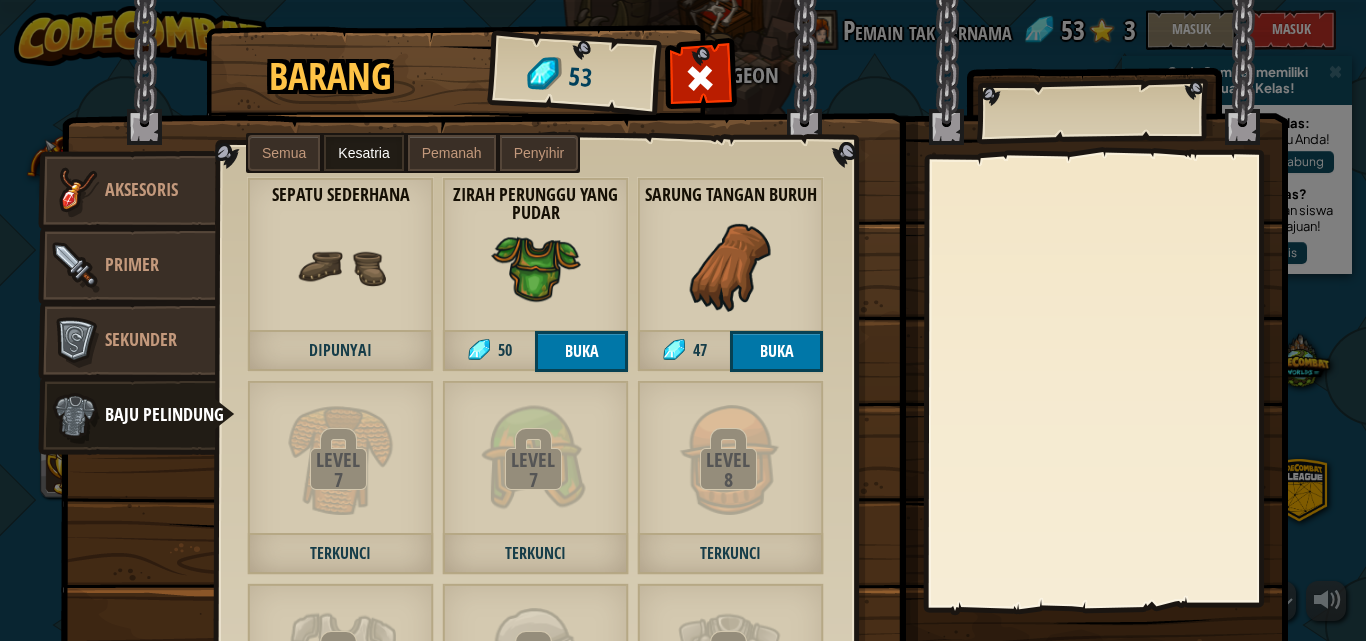 click on "Penutup Rantai Kulit 53 Pemanah Tunik Rantai Kulit 87 Pemanah Sepatu Sederhana Dipunyai Zirah perunggu yang pudar 50 Buka Jubah Goni Tipis 87 Penyihir Topi Penyihir Goni Lusuh 53 Penyihir Sarung Tangan Buruh 47 Buka Level 5 Terkunci Level 5 Terkunci Level 5 Terkunci Level 7 Terkunci Level 7 Terkunci Level 7 Terkunci Level 7 Terkunci Level 7 Terkunci Level 8 Terkunci Level 8 Terkunci Level 8 Terkunci Level 8 Terkunci Level 8 Terkunci Level 8 Terkunci Level 8 Terkunci Level 9 Terkunci Level 9 Terkunci Level 10 Terkunci Level 10 Terkunci Level 10 Terkunci Level 10 Terkunci Level 11 Terkunci Level 11 Terkunci Level 11 Terkunci Level 11 Terkunci Level 11 Terkunci Level 11 Terkunci Level 11 Terkunci Level 11 Terkunci Level 11 Terkunci Level 12 Terkunci Level 12 Terkunci Level 12 Terkunci Level 12 Terkunci Level 13 Terkunci Level 13 Terkunci Level 13 Terkunci Level 13 Terkunci Level 13 Terkunci Level 14 Terkunci Level 14 Terkunci Level 14 Terkunci Level 14 Terkunci Level 14 Terkunci Level 14 Terkunci Level 16 Level" at bounding box center (559, 400) 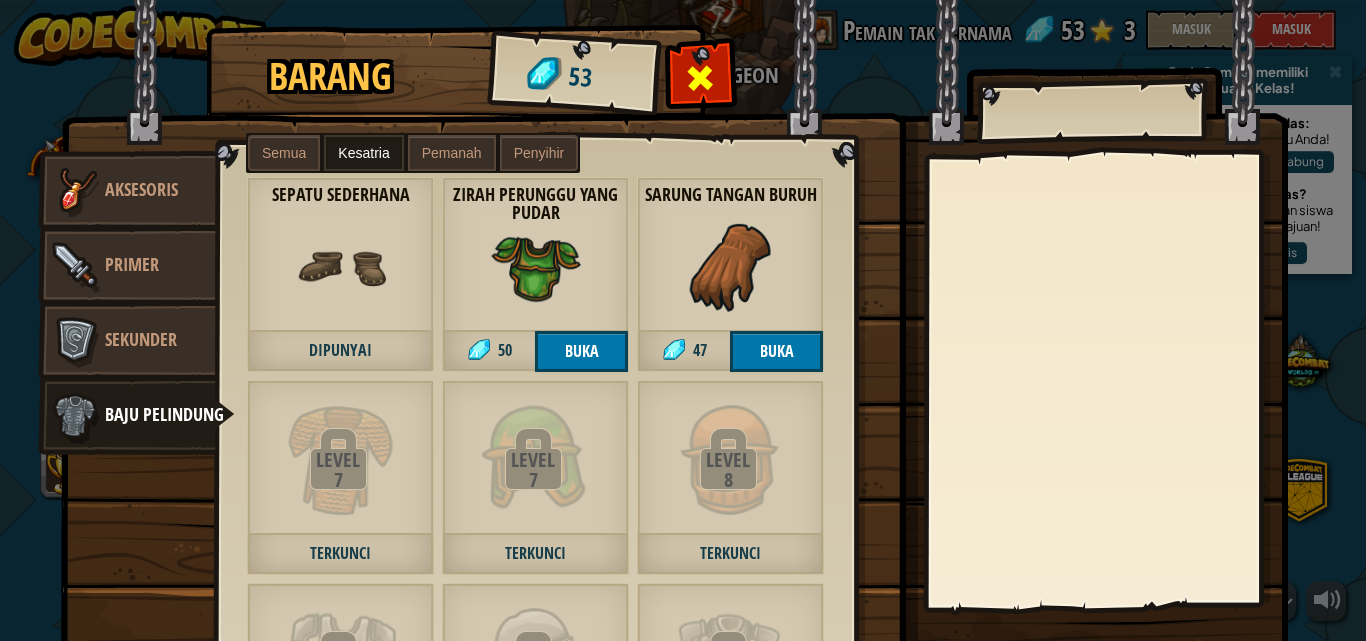 click at bounding box center (700, 83) 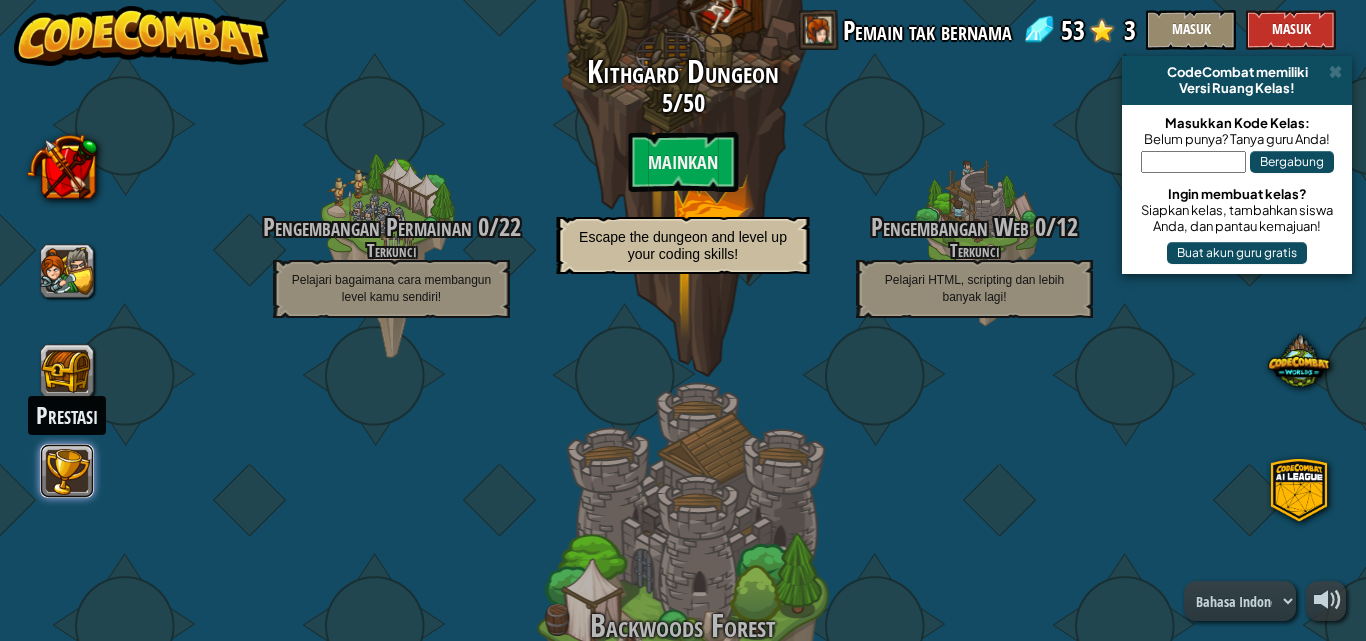 click at bounding box center (68, 471) 